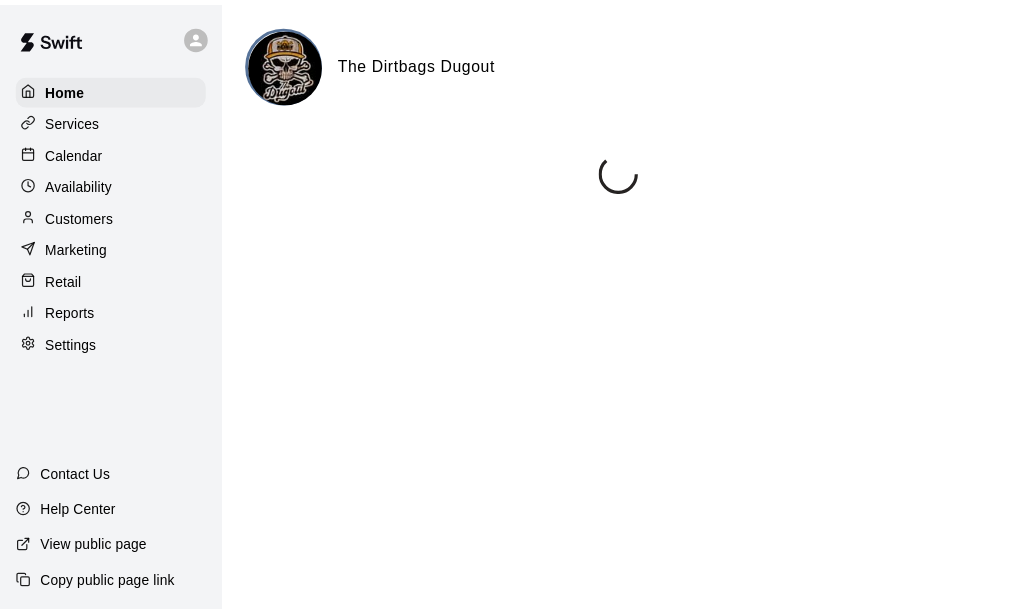 scroll, scrollTop: 0, scrollLeft: 0, axis: both 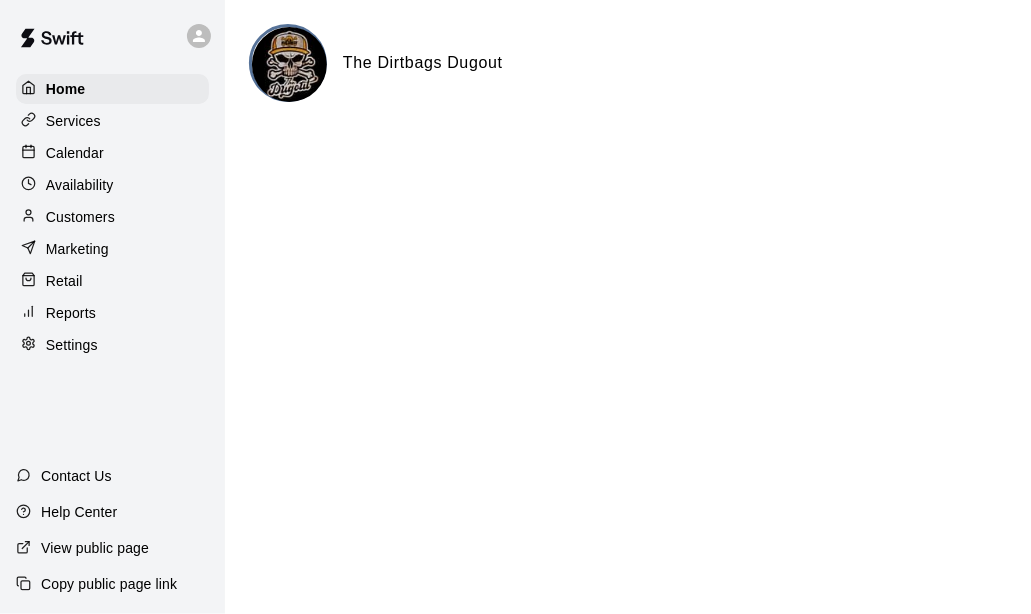click on "Services" at bounding box center (73, 121) 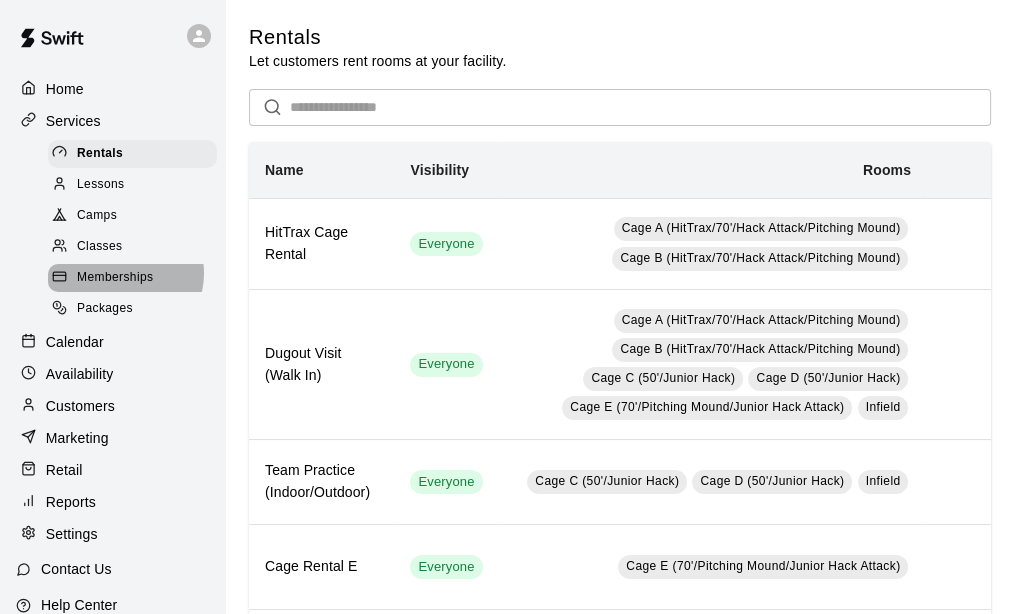click on "Memberships" at bounding box center (115, 278) 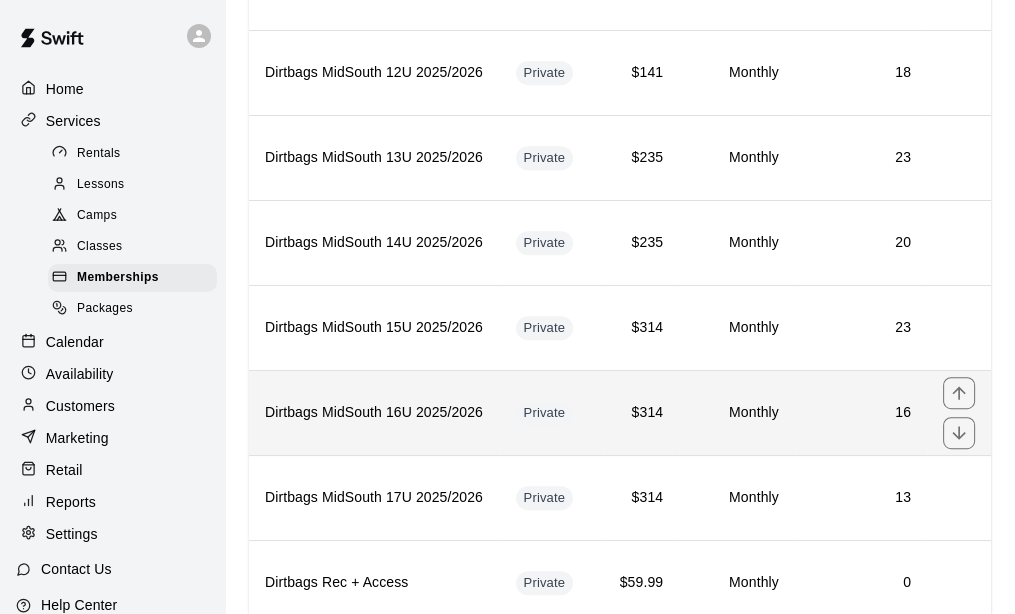 scroll, scrollTop: 1100, scrollLeft: 0, axis: vertical 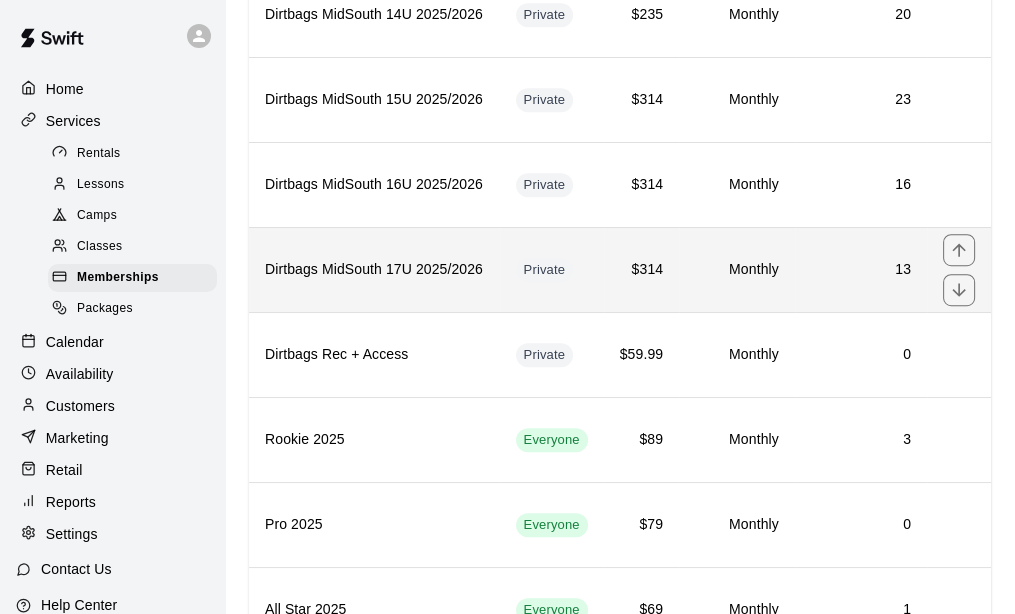 click on "Dirtbags MidSouth 17U 2025/2026" at bounding box center [374, 270] 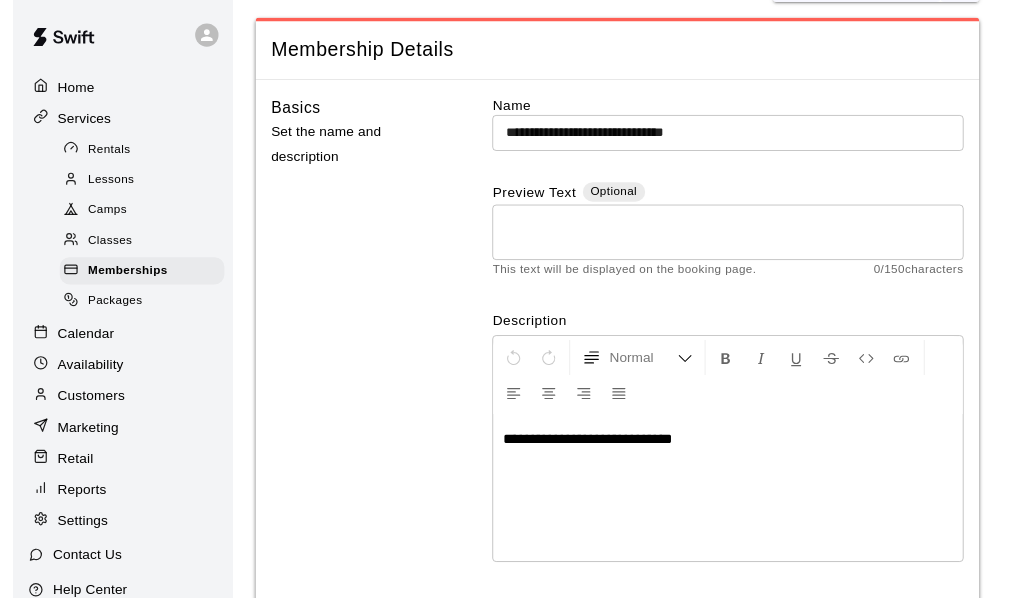 scroll, scrollTop: 0, scrollLeft: 0, axis: both 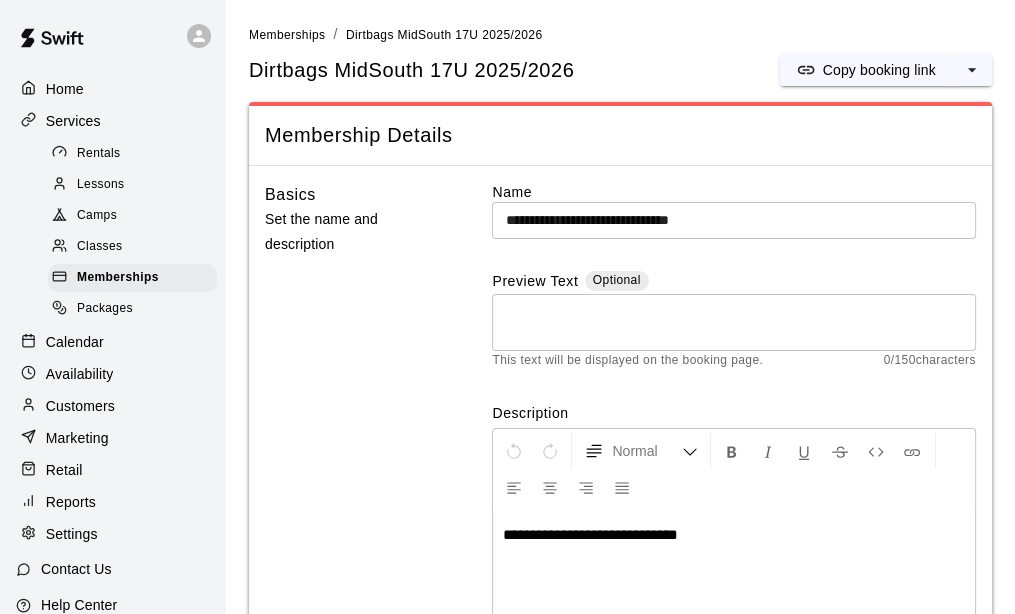 click on "Customers" at bounding box center (80, 406) 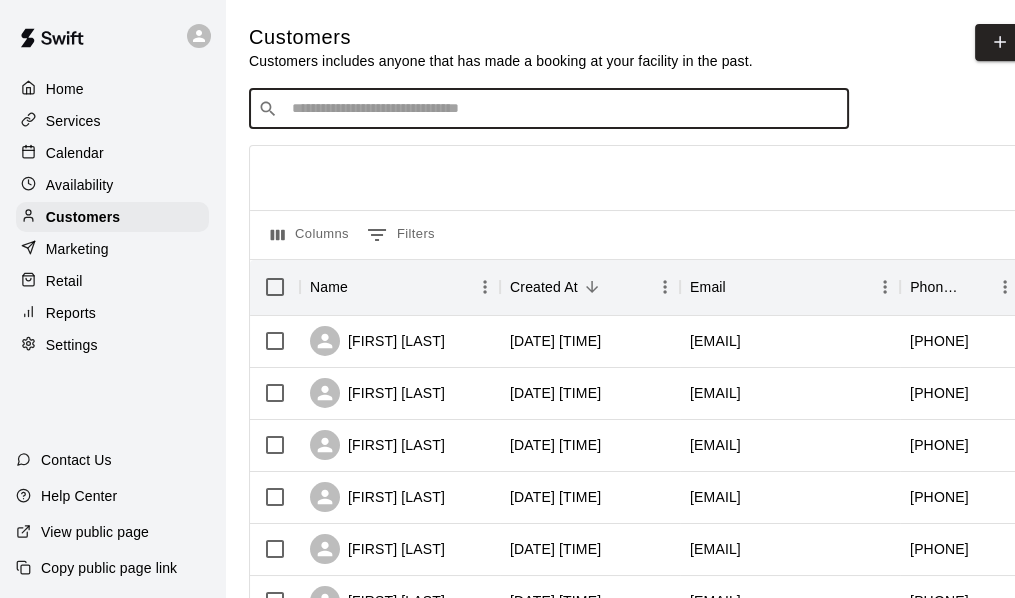 click at bounding box center (563, 109) 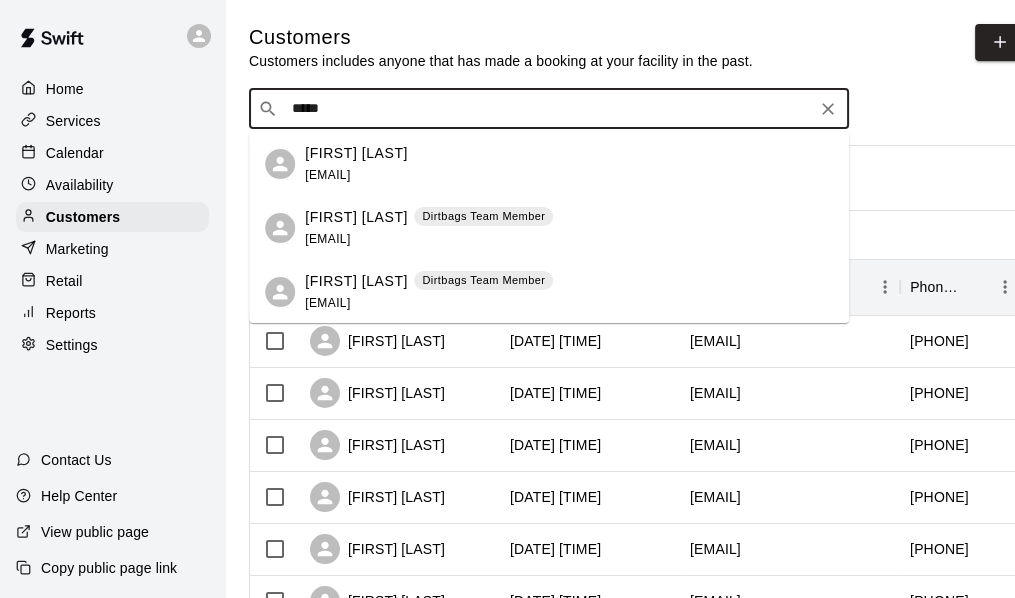type on "******" 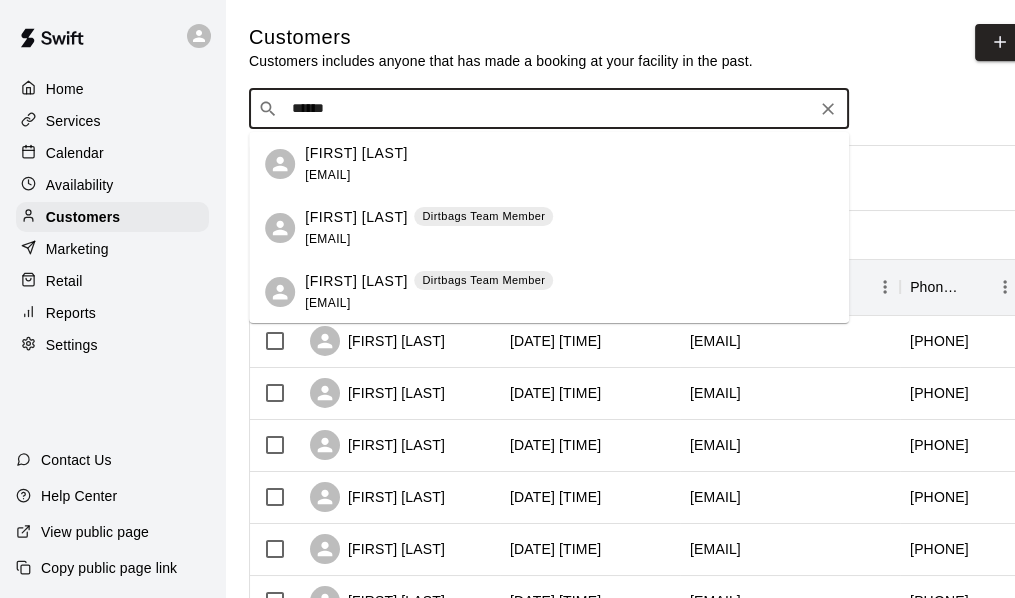 click on "tknbytara@gmail.com" at bounding box center (327, 175) 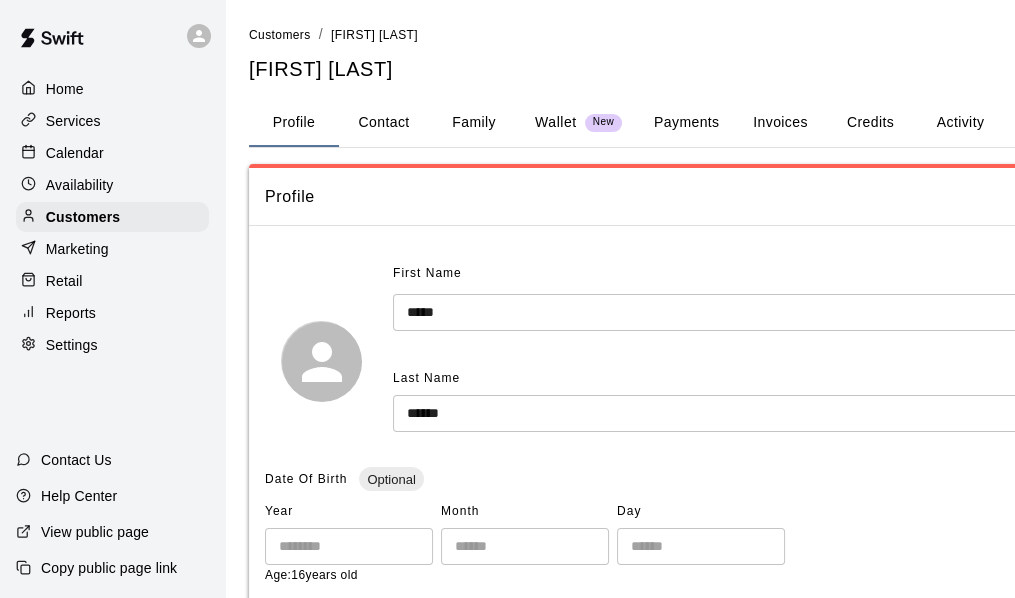 click on "Payments" at bounding box center [686, 123] 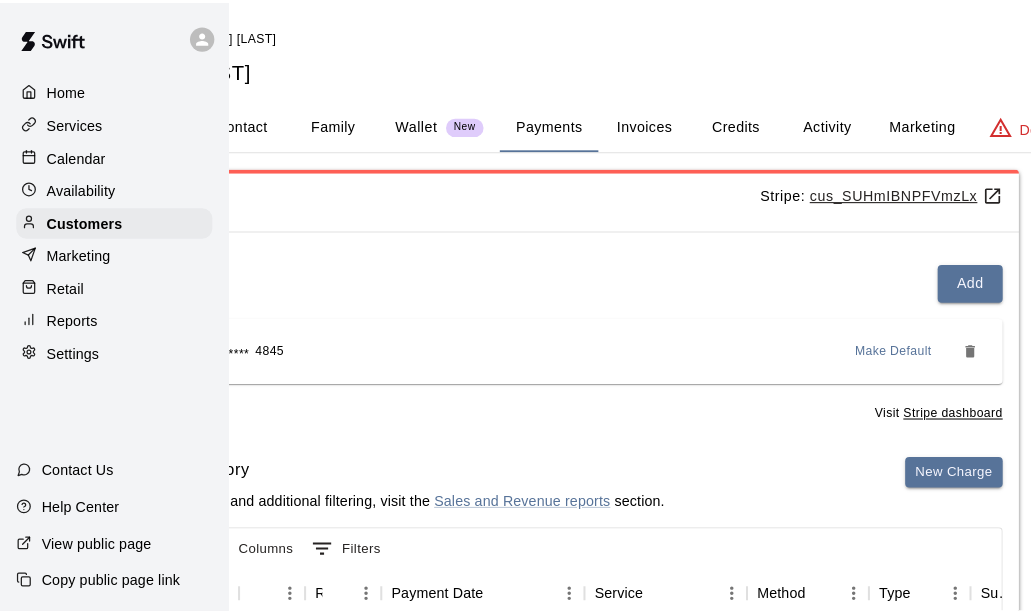 scroll, scrollTop: 0, scrollLeft: 165, axis: horizontal 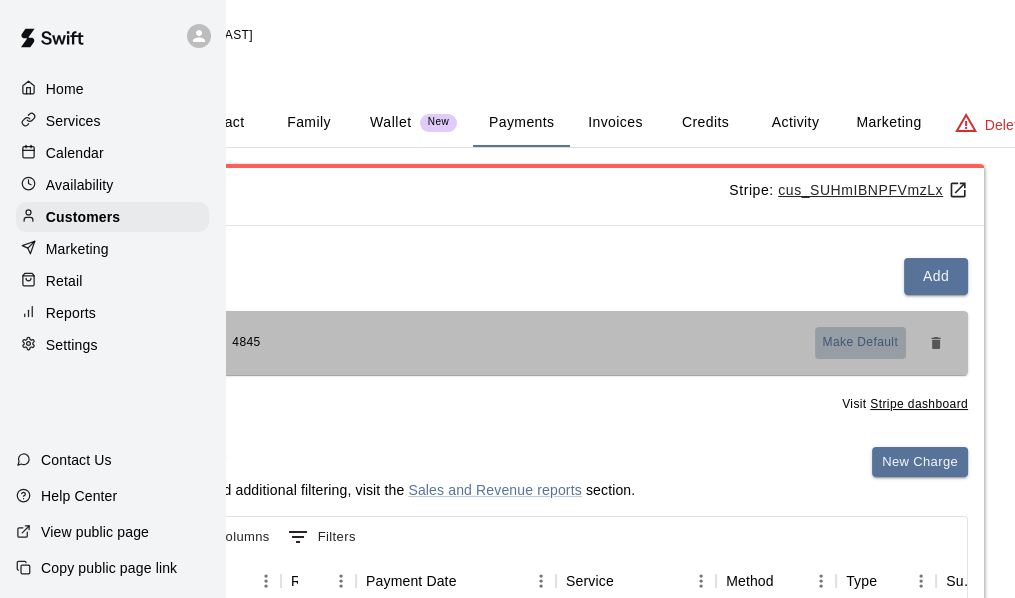 click on "Make Default" at bounding box center [861, 343] 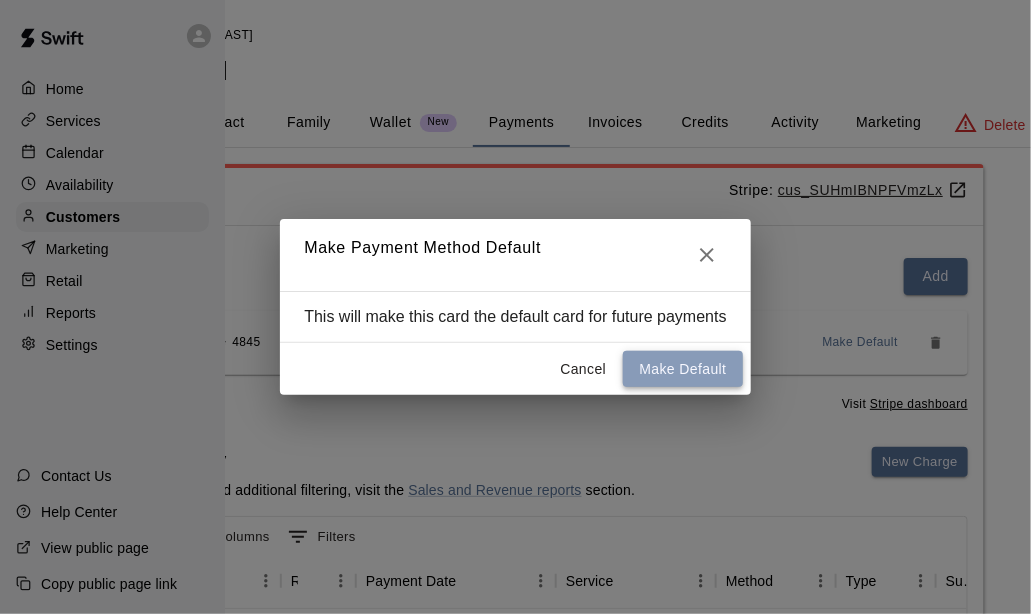 click on "Make Default" at bounding box center (682, 369) 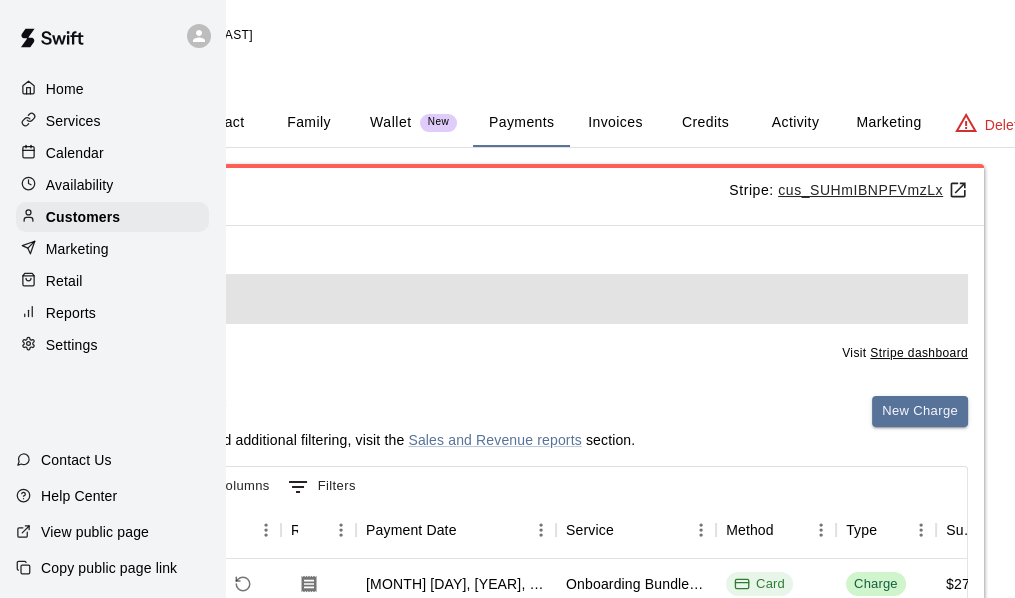click on "Activity" at bounding box center (795, 123) 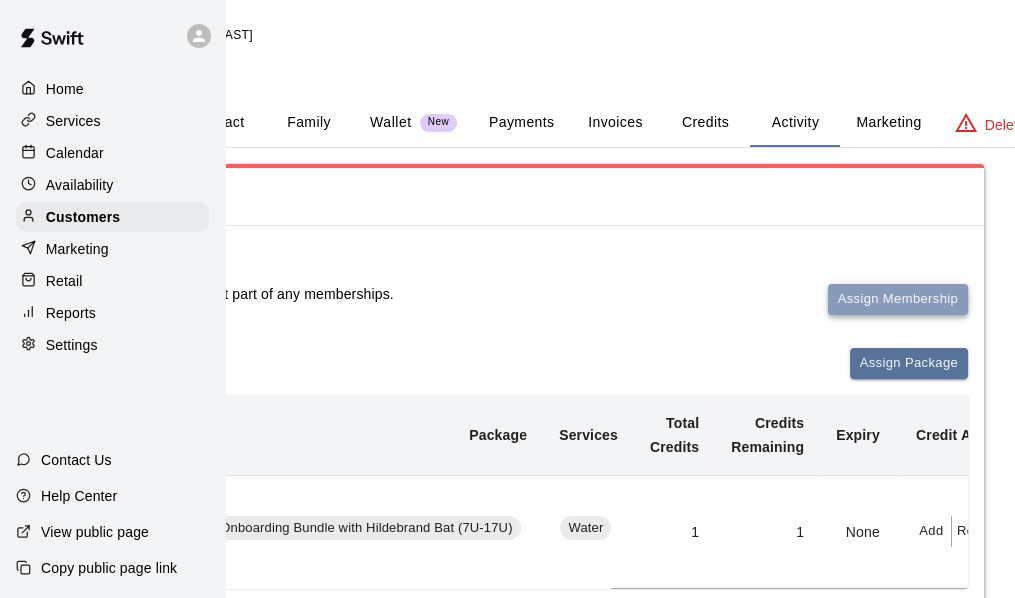 click on "Assign Membership" at bounding box center [898, 299] 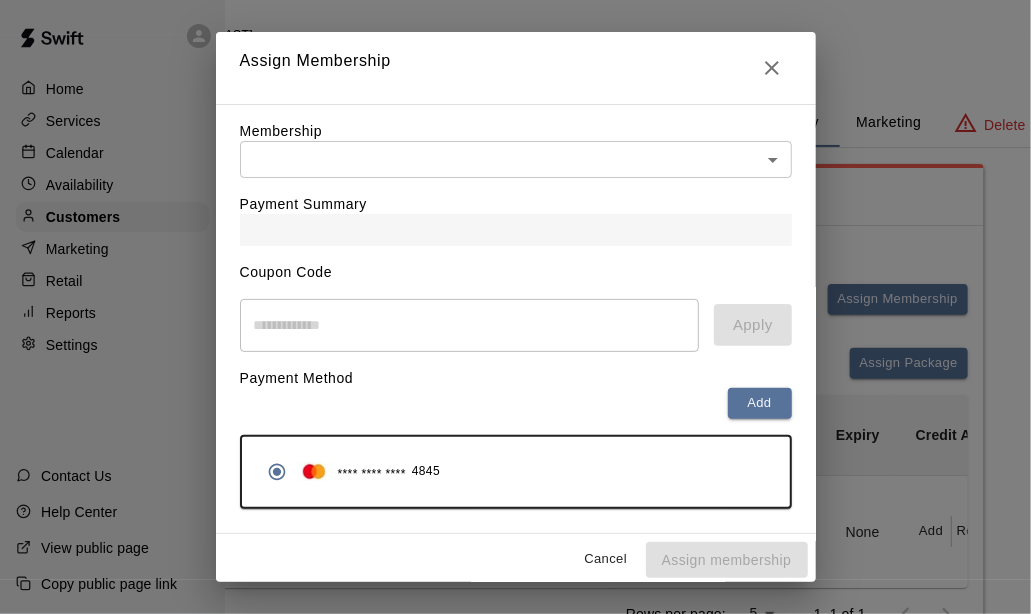 click on "Home Services Calendar Availability Customers Marketing Retail Reports Settings Contact Us Help Center View public page Copy public page link Customers / Scout Loftis Scout Loftis Profile Contact Family Wallet New Payments Invoices Credits Activity Marketing Delete Activity Memberships This customer is not part of any memberships. Assign Membership Packages Assign Package Purchase Date   Package Services Total Credits Credits Remaining Expiry Credit Actions August 06, 2025 2:27 PM Onboarding Bundle with Hildebrand Bat (7U-17U)  Water 1 1 None Add Redeem Rows per page: 5 * 1–1 of 1 Bookings This customer has no bookings. Swift - Edit Customer Close cross-small Assign Membership Membership ​ ​ Payment Summary Coupon Code ​ Apply Payment Method   Add **** **** **** 4845 Cancel Assign membership" at bounding box center (350, 382) 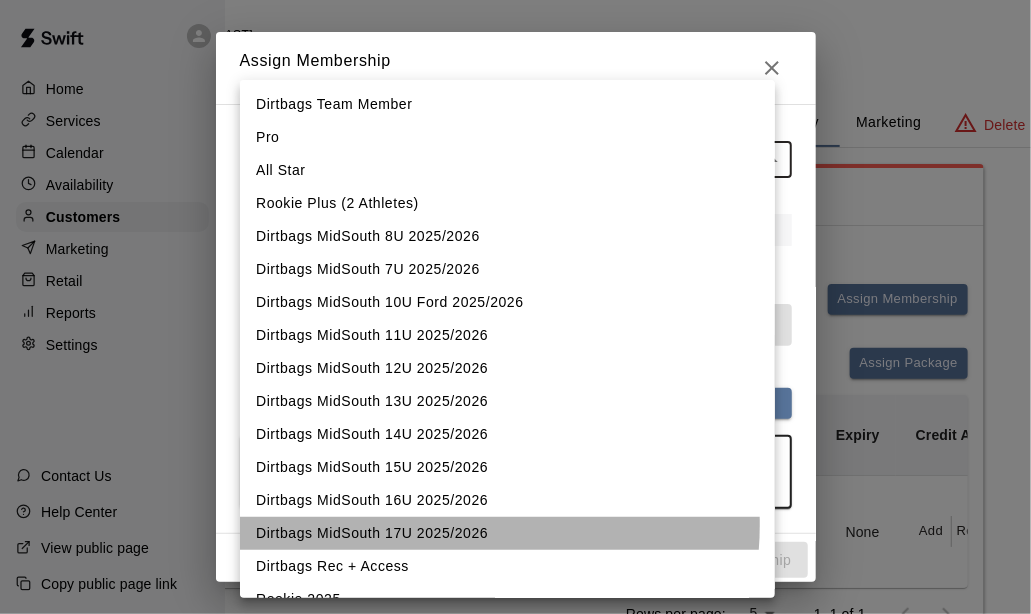 click on "Dirtbags MidSouth 17U 2025/2026" at bounding box center (507, 533) 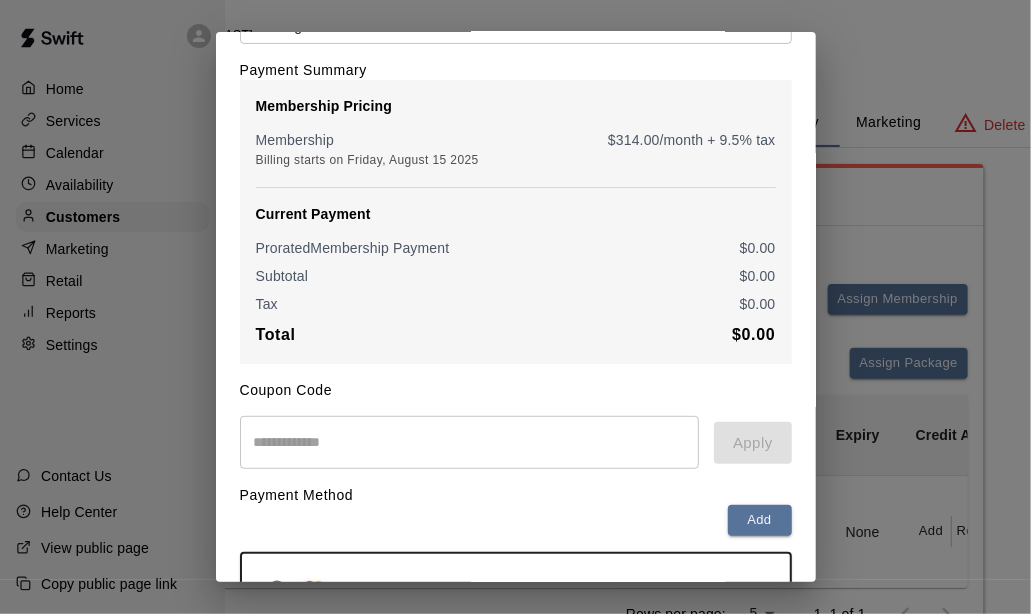 scroll, scrollTop: 265, scrollLeft: 0, axis: vertical 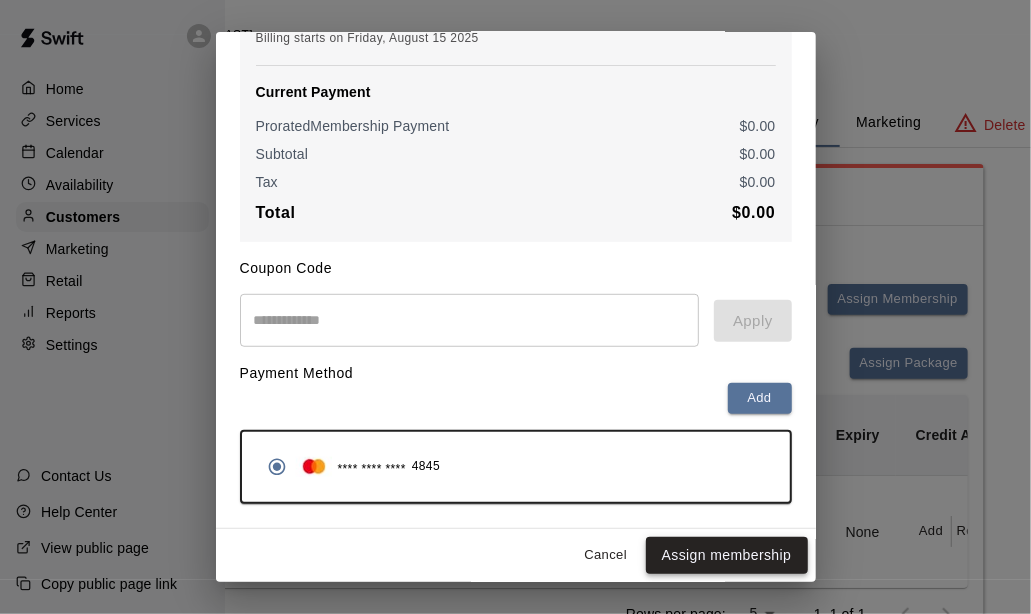 click on "Assign membership" at bounding box center [727, 555] 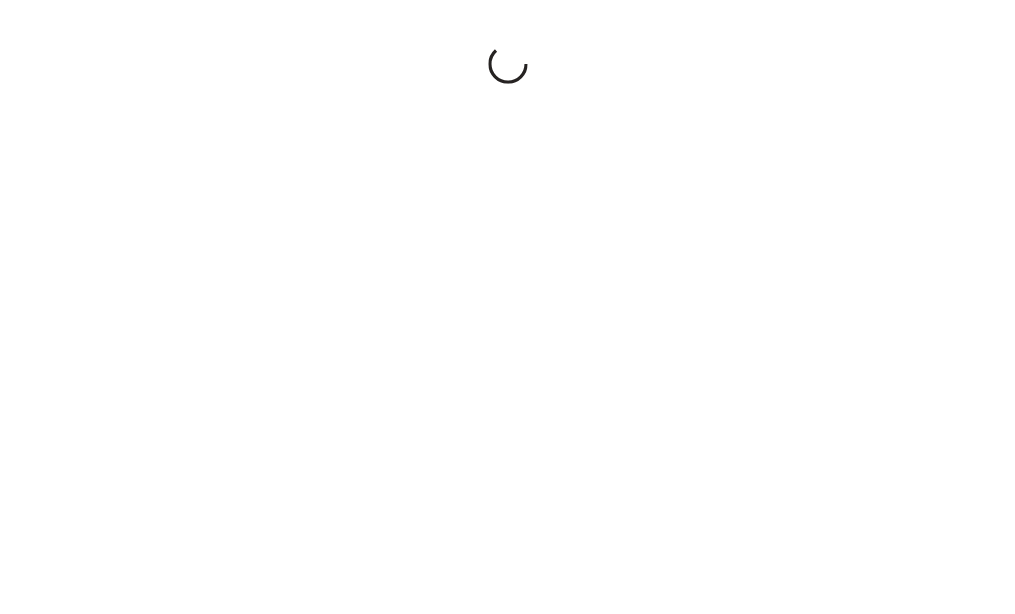 scroll, scrollTop: 0, scrollLeft: 0, axis: both 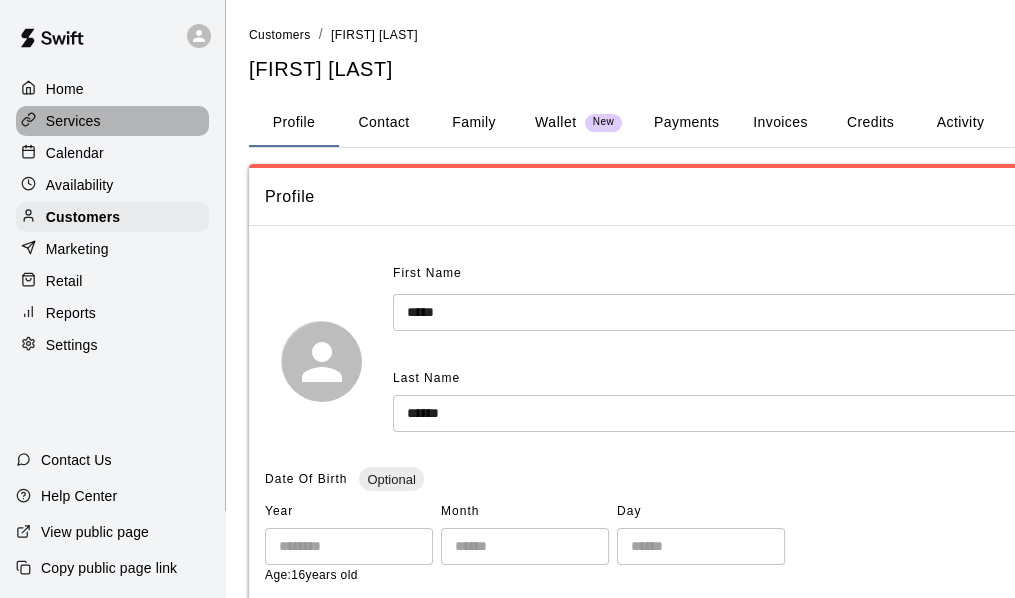 click on "Services" at bounding box center [73, 121] 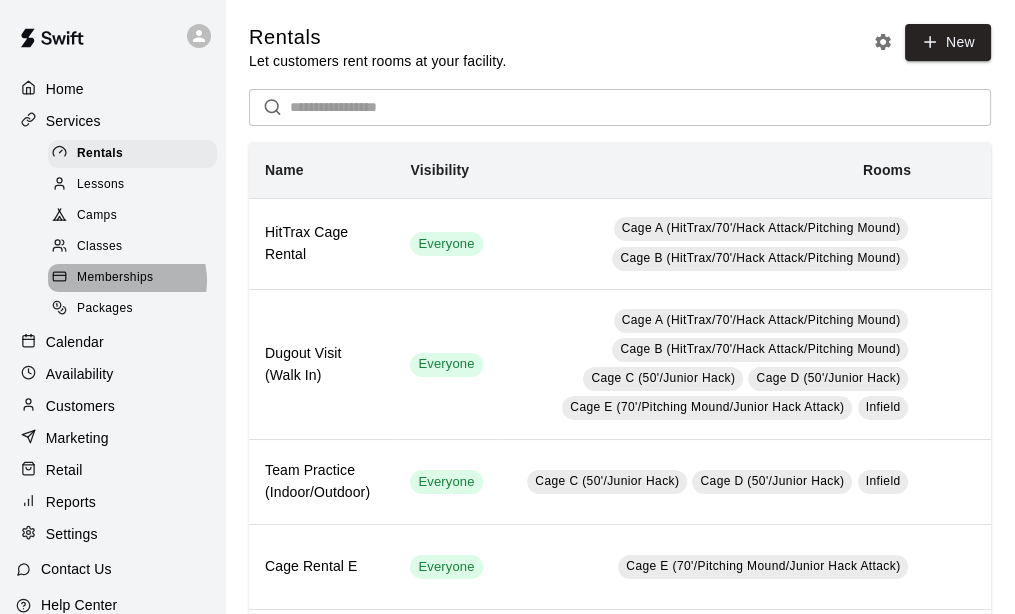 click on "Memberships" at bounding box center (115, 278) 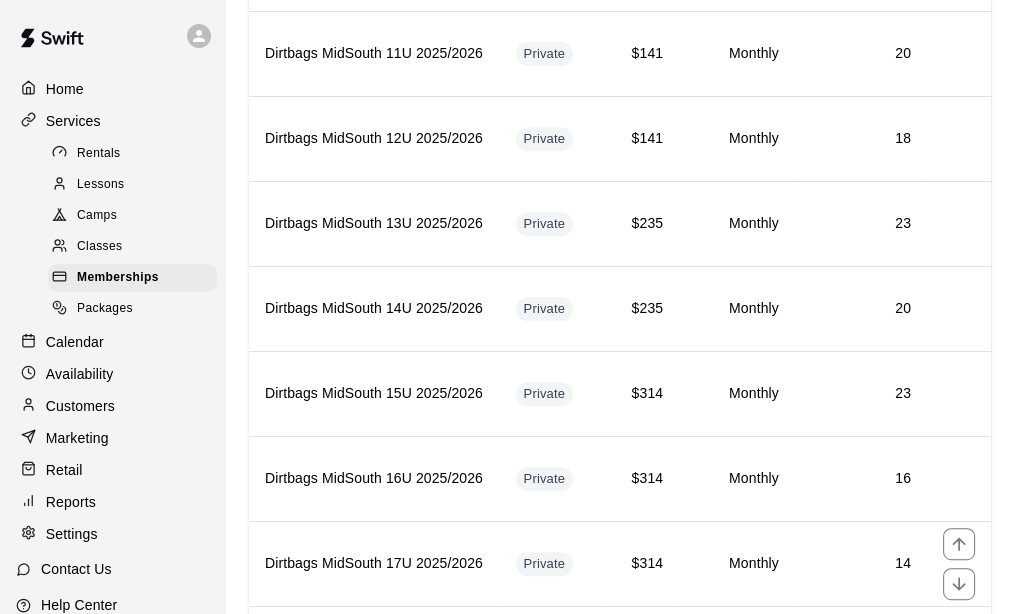 scroll, scrollTop: 800, scrollLeft: 0, axis: vertical 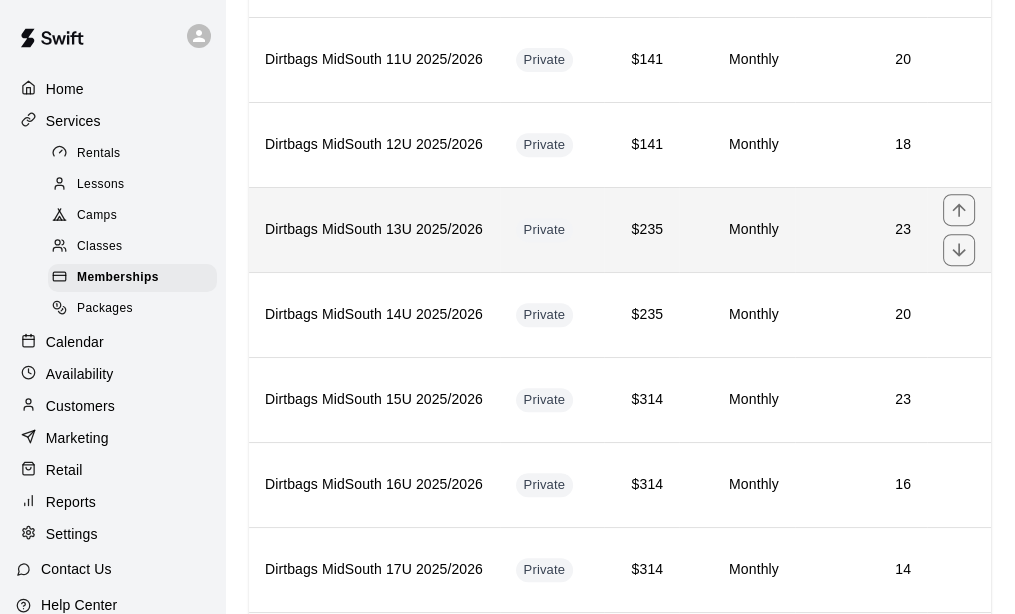 click on "Dirtbags MidSouth 13U 2025/2026" at bounding box center (374, 229) 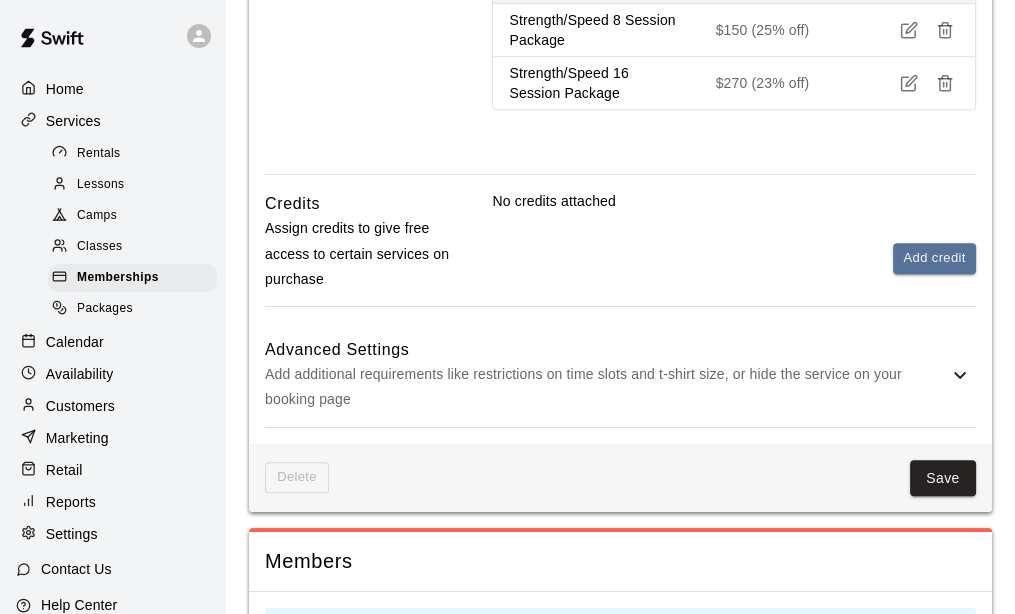 scroll, scrollTop: 1600, scrollLeft: 0, axis: vertical 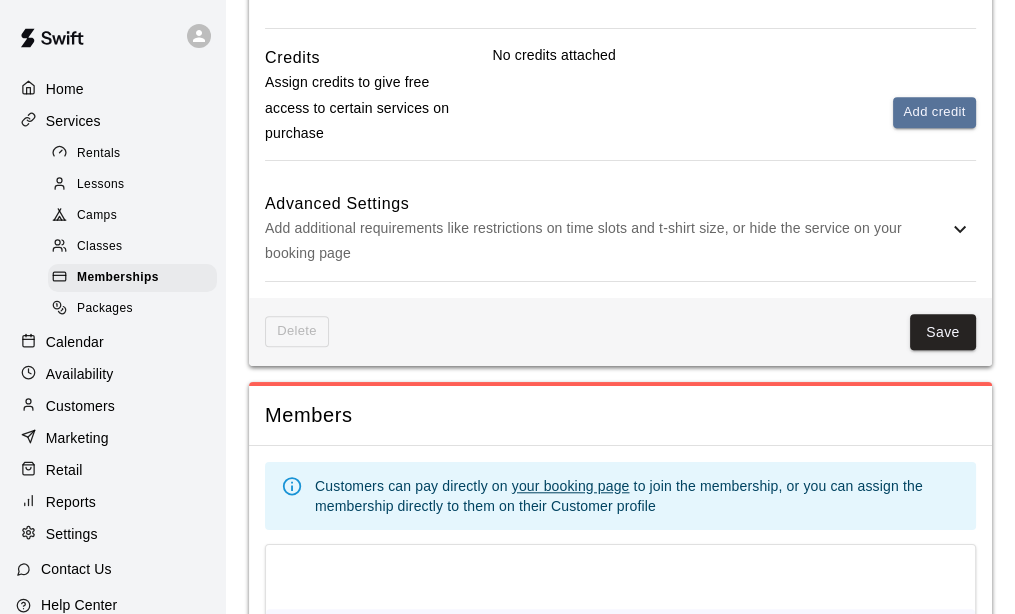 click on "Advanced Settings Add additional requirements like restrictions on time slots and t-shirt size, or hide the service on your booking page" at bounding box center (620, 229) 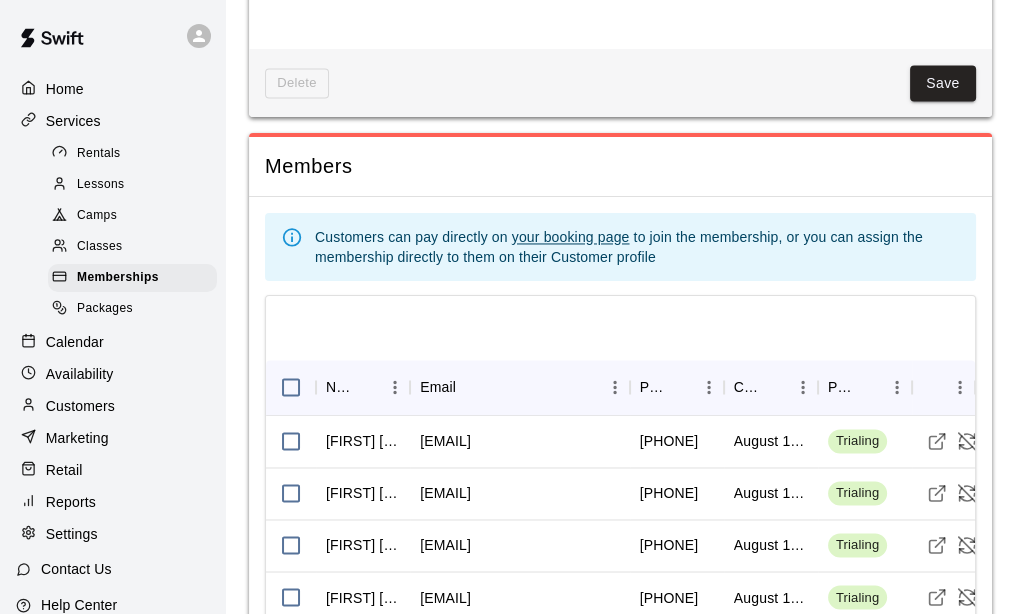 scroll, scrollTop: 2704, scrollLeft: 0, axis: vertical 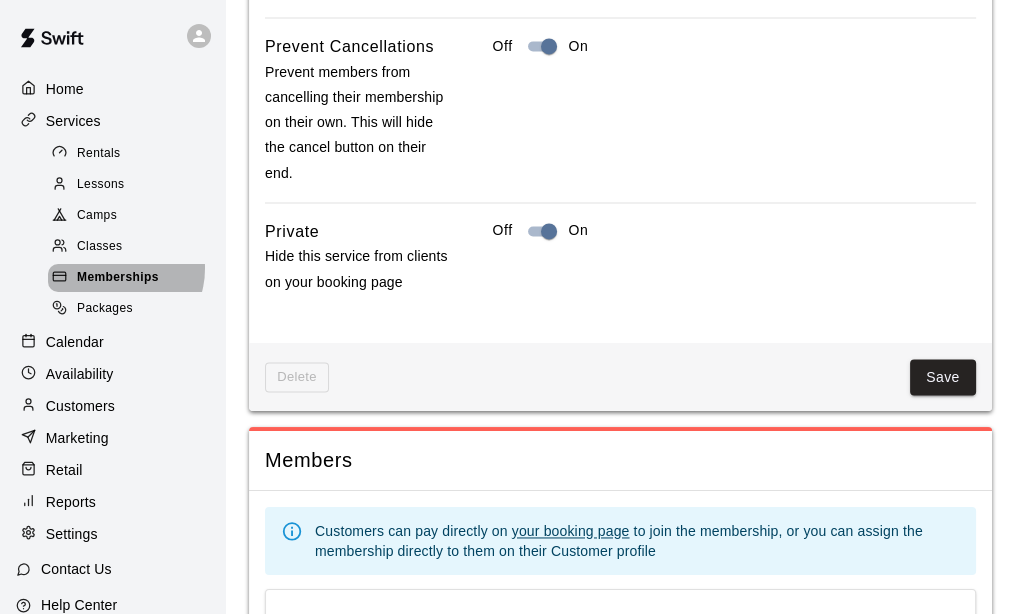 click on "Memberships" at bounding box center (118, 278) 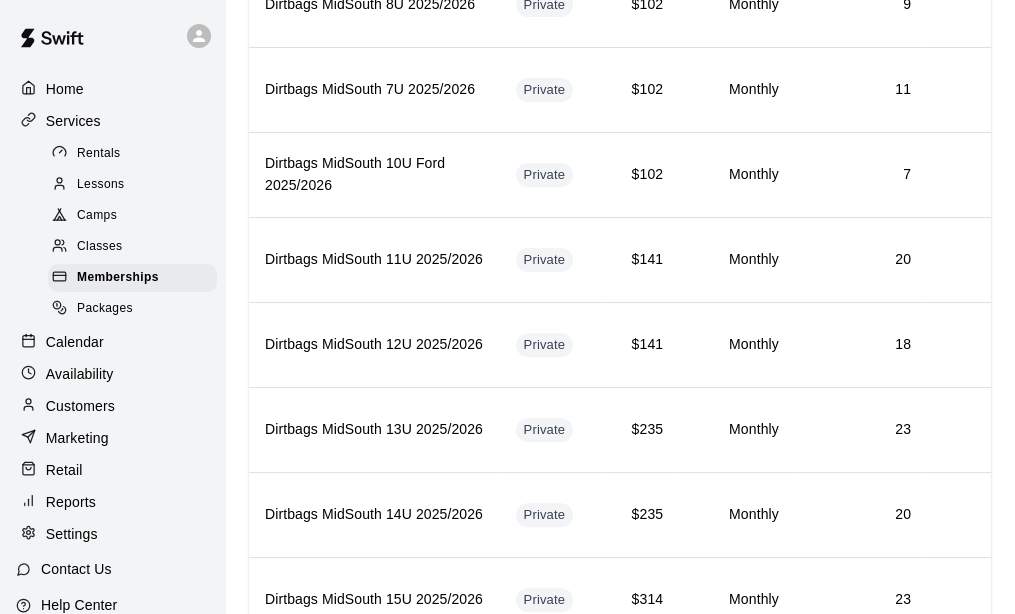 scroll, scrollTop: 700, scrollLeft: 0, axis: vertical 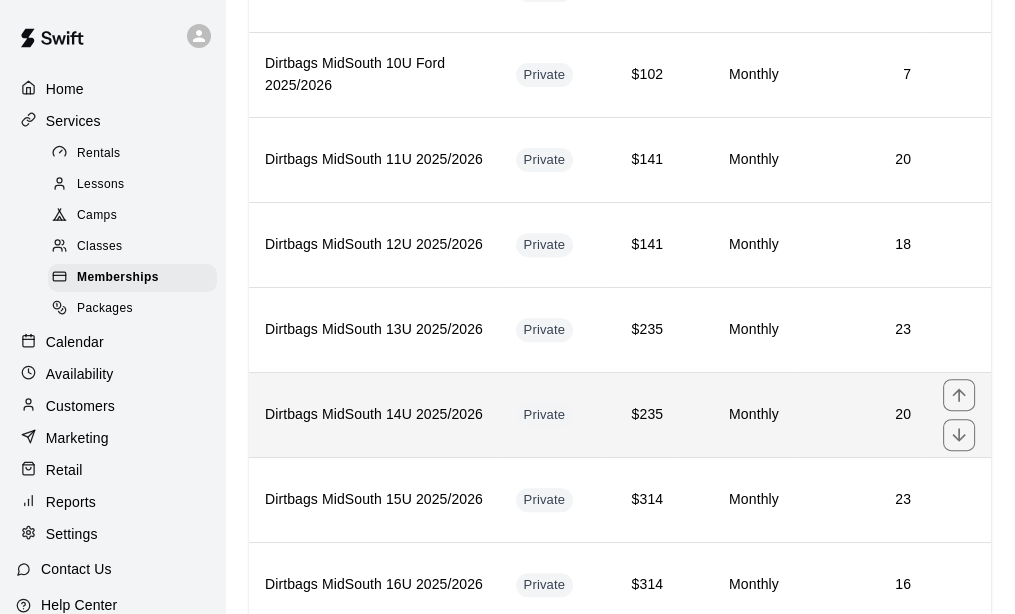 click on "Dirtbags MidSouth 14U 2025/2026" at bounding box center [374, 414] 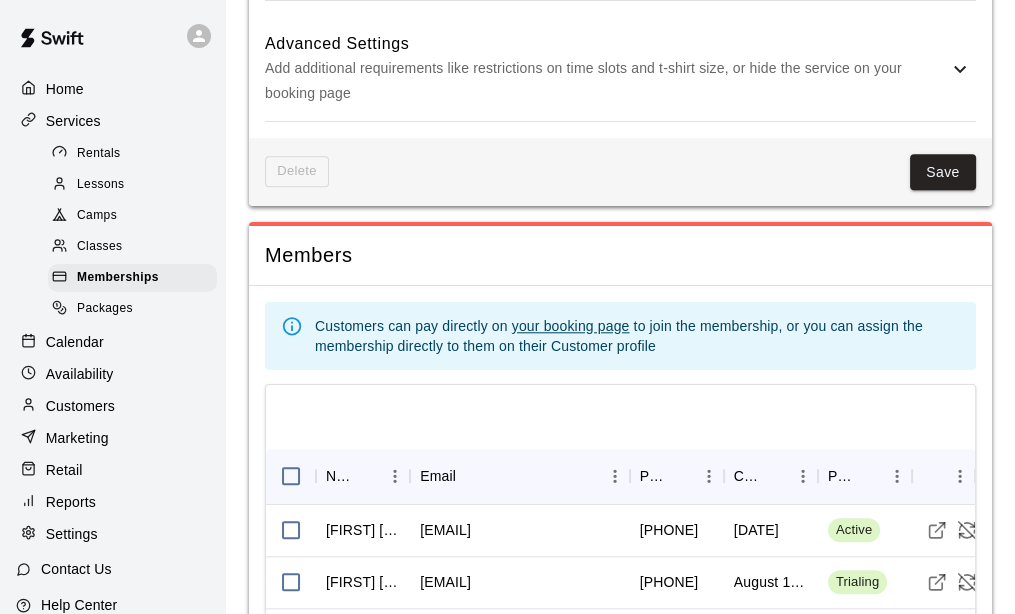 scroll, scrollTop: 1697, scrollLeft: 0, axis: vertical 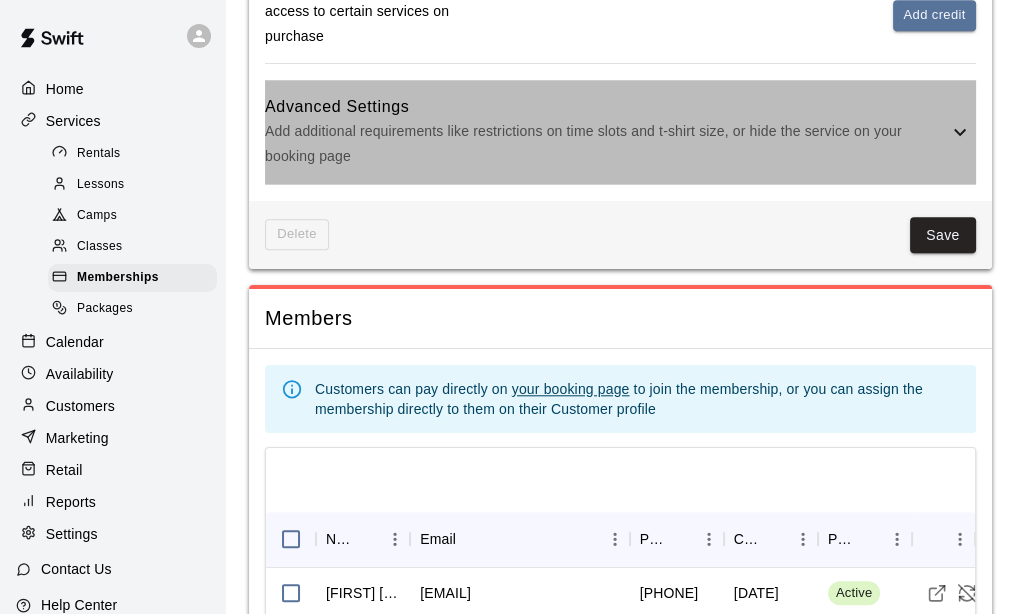 click on "Add additional requirements like restrictions on time slots and t-shirt size, or hide the service on your booking page" at bounding box center [606, 144] 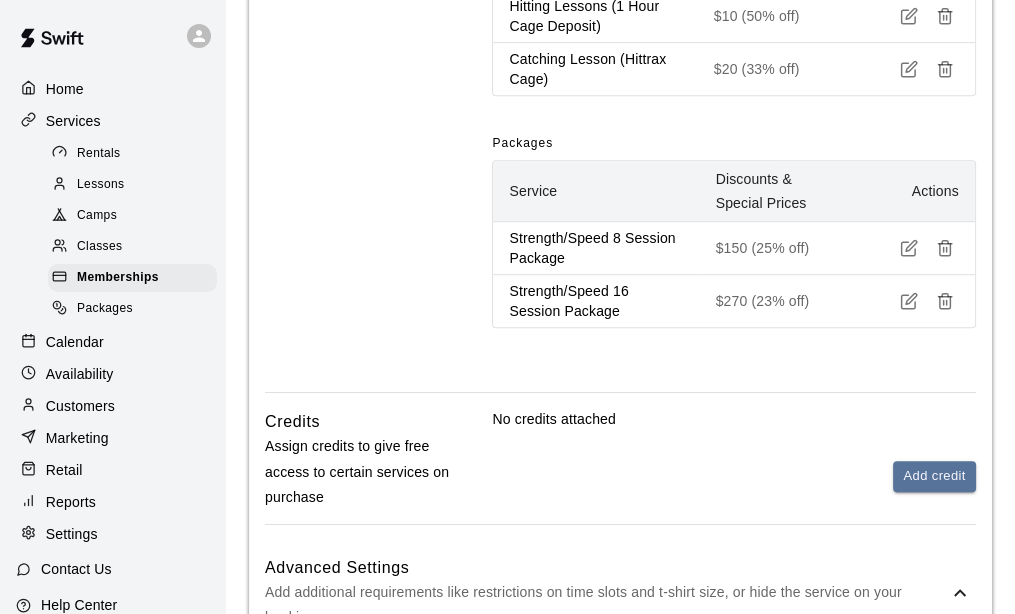 scroll, scrollTop: 1200, scrollLeft: 0, axis: vertical 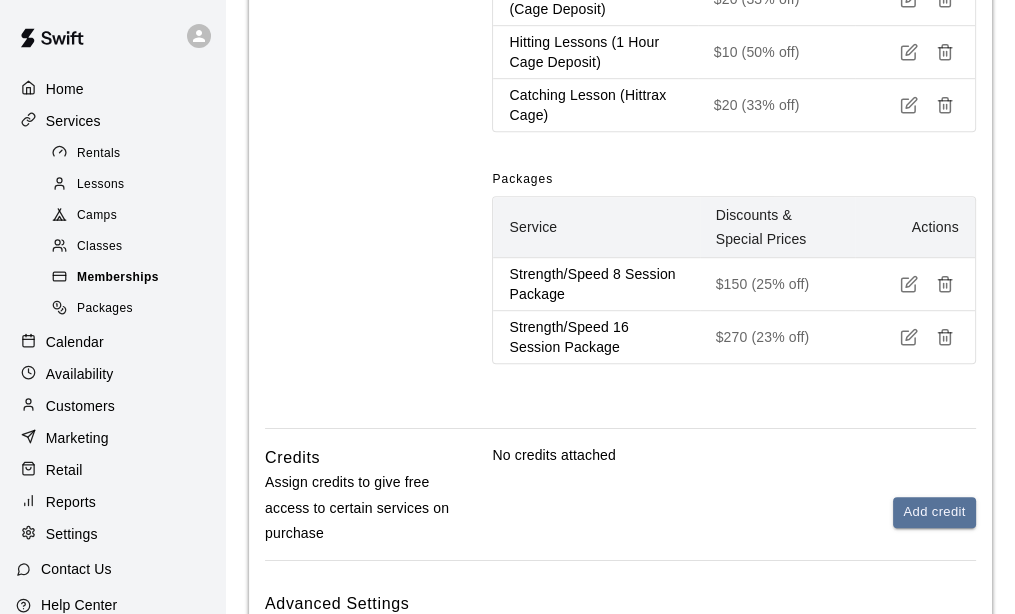 click on "Memberships" at bounding box center (118, 278) 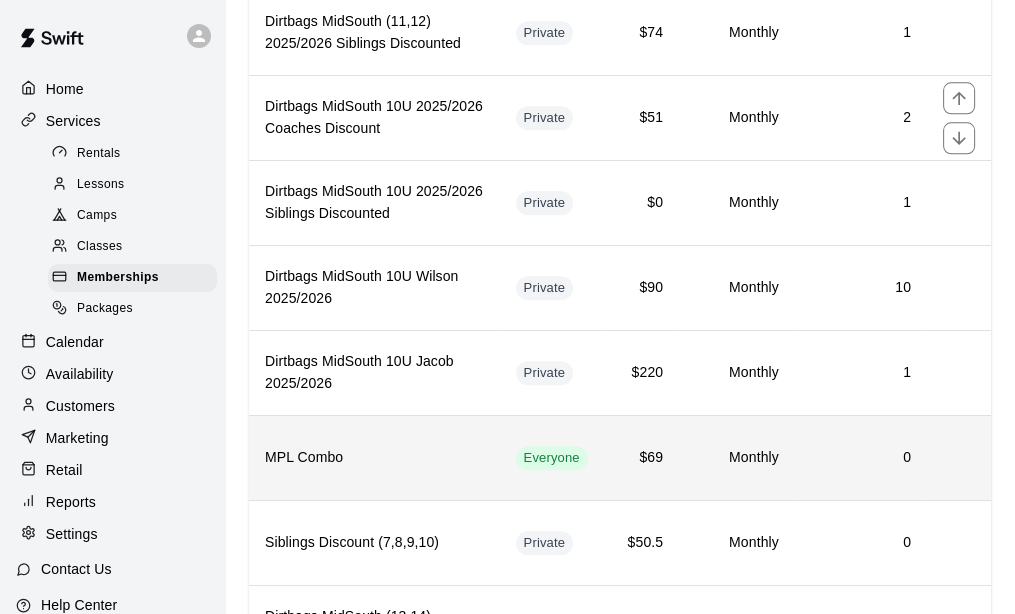 scroll, scrollTop: 2069, scrollLeft: 0, axis: vertical 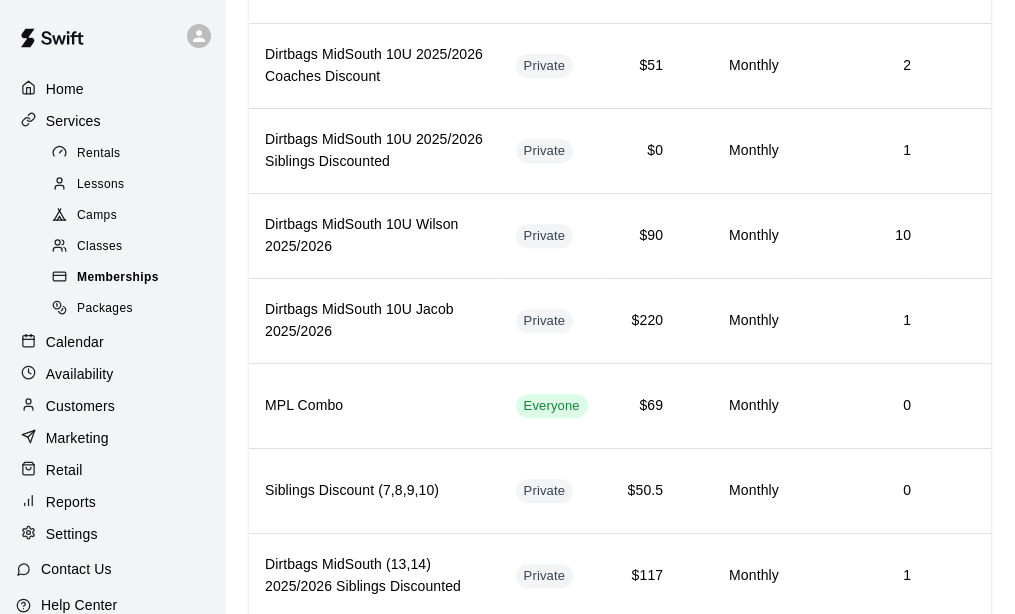 click on "Memberships" at bounding box center (118, 278) 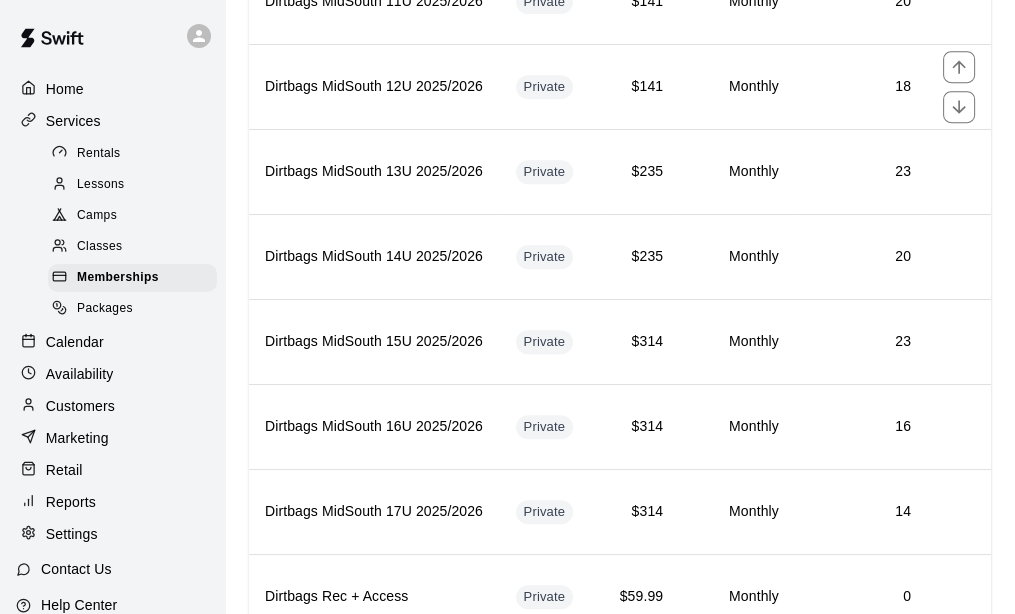 scroll, scrollTop: 900, scrollLeft: 0, axis: vertical 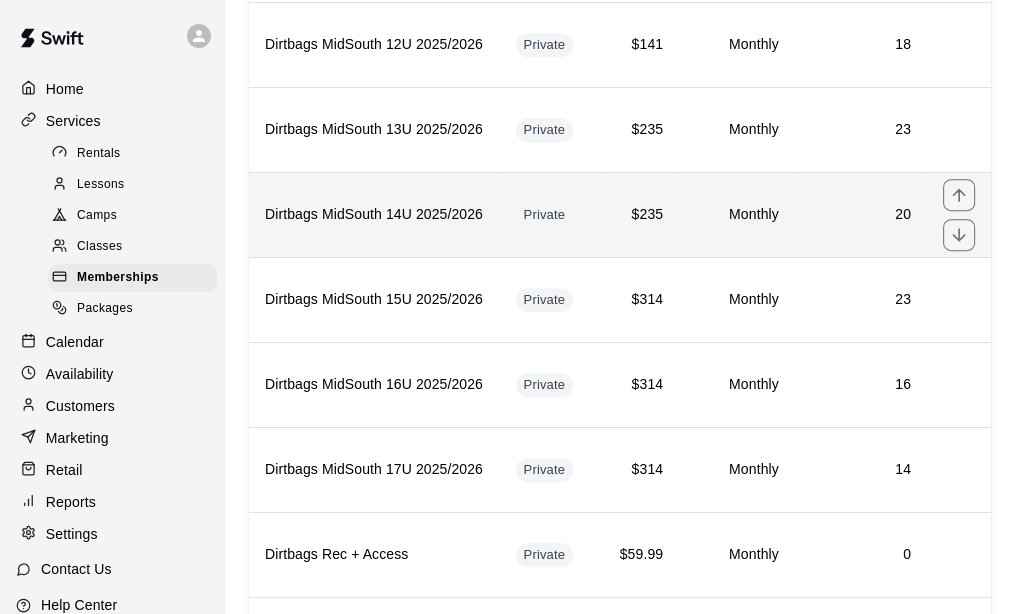 click on "Dirtbags MidSouth 14U 2025/2026" at bounding box center [374, 214] 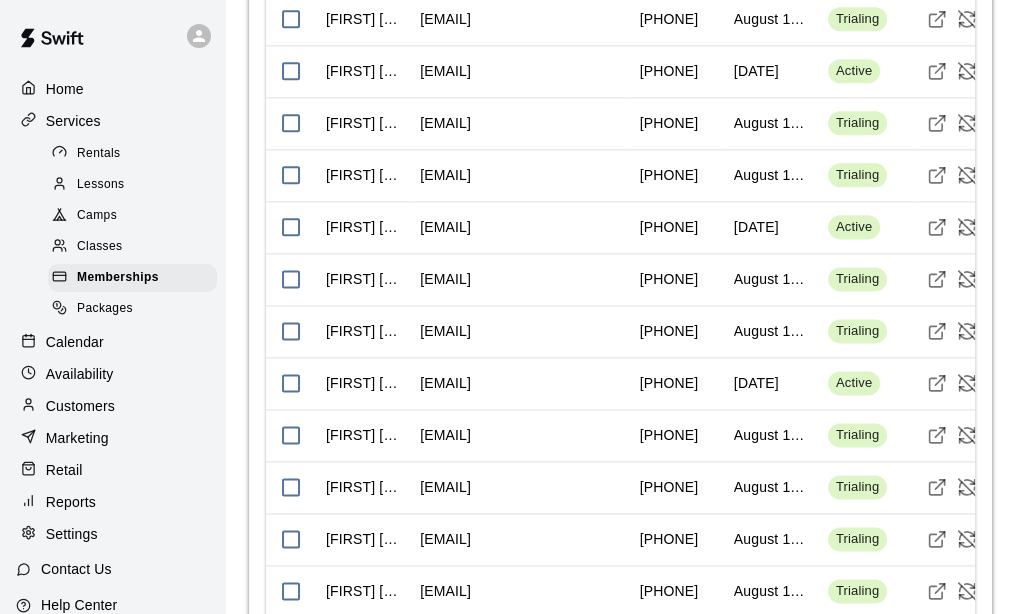 scroll, scrollTop: 2397, scrollLeft: 0, axis: vertical 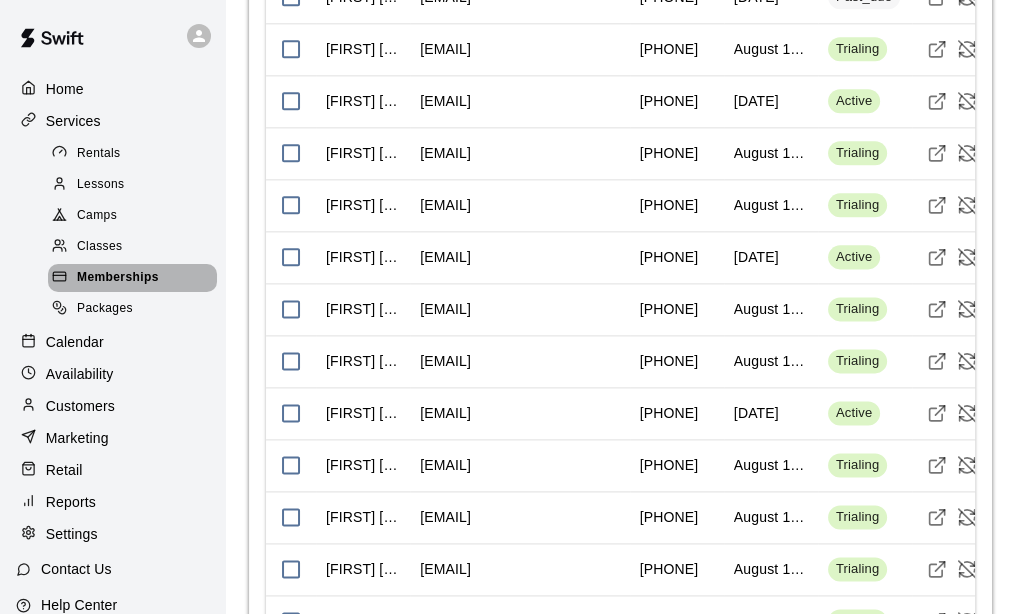 click on "Memberships" at bounding box center (118, 278) 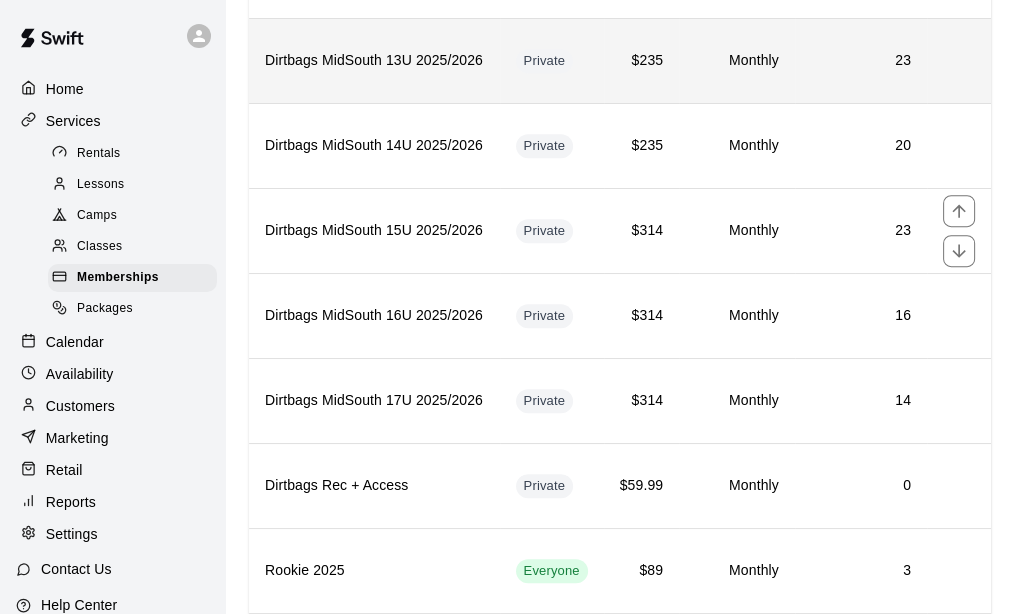 scroll, scrollTop: 769, scrollLeft: 0, axis: vertical 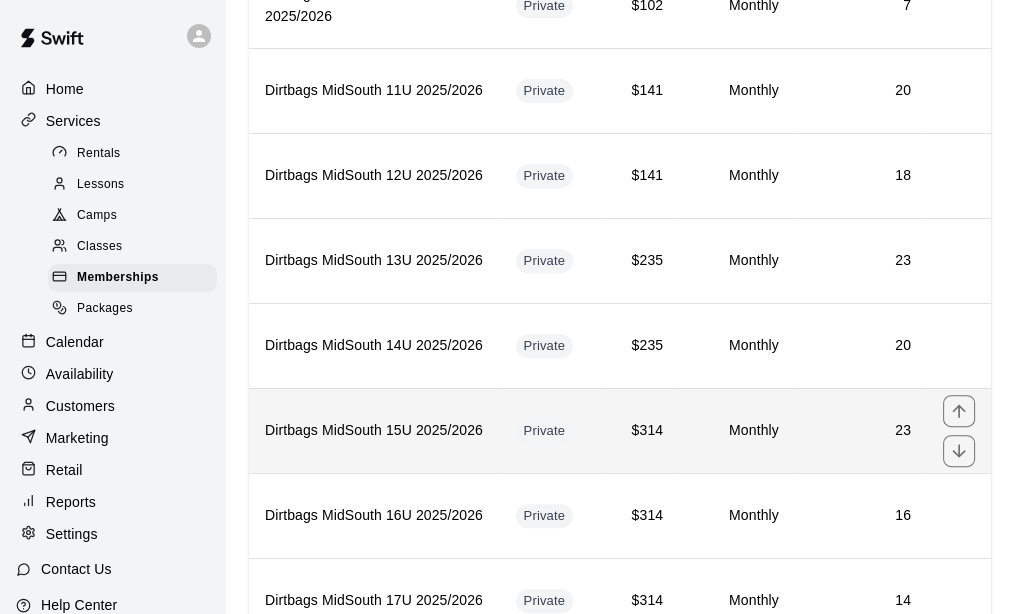 click on "Dirtbags MidSouth 15U 2025/2026" at bounding box center (374, 431) 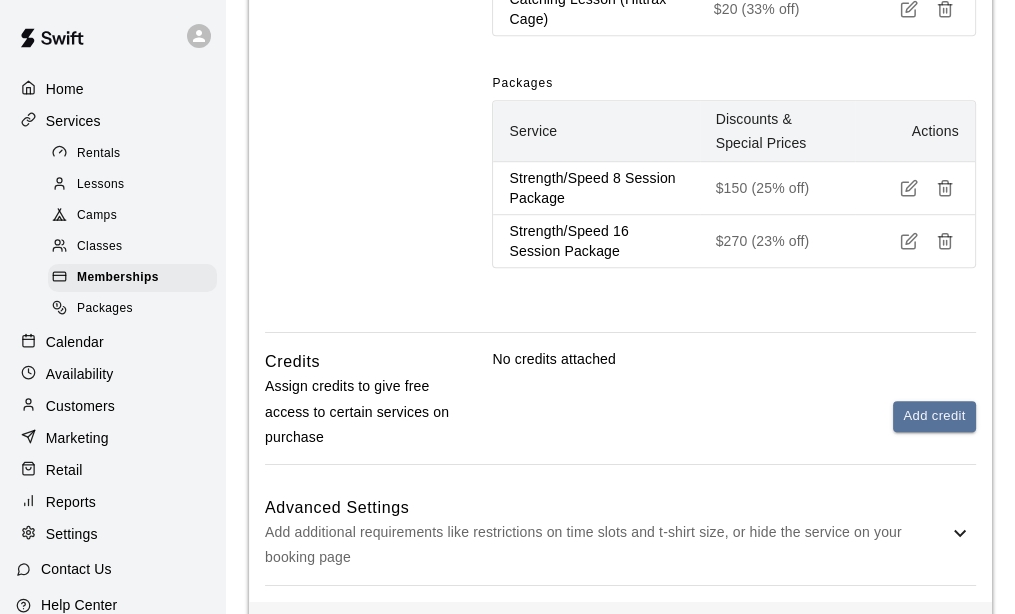 scroll, scrollTop: 1400, scrollLeft: 0, axis: vertical 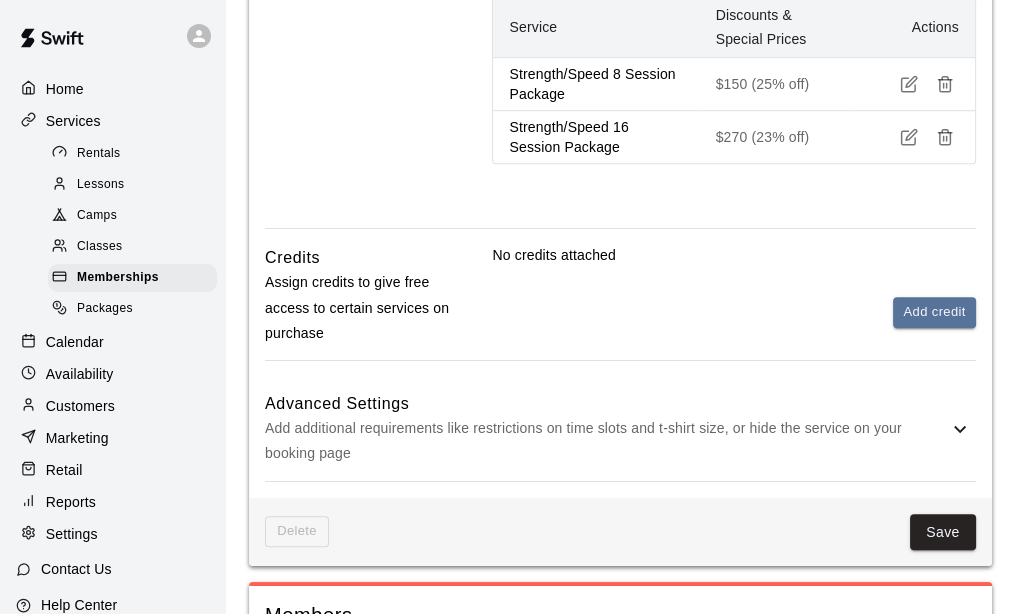click on "Advanced Settings" at bounding box center [606, 404] 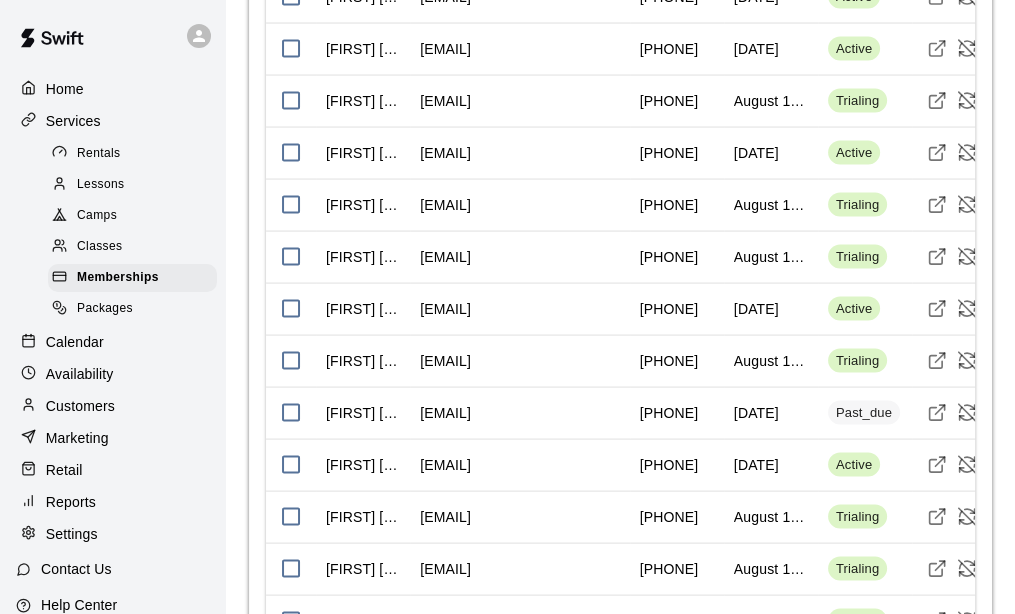 scroll, scrollTop: 3804, scrollLeft: 0, axis: vertical 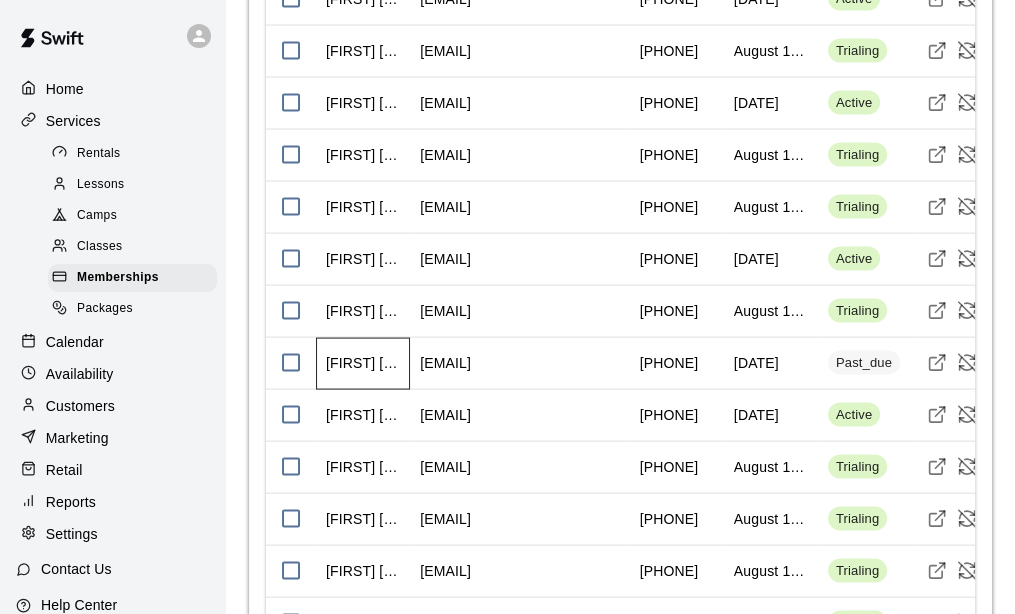 click on "[FIRST] [LAST]" at bounding box center (363, 364) 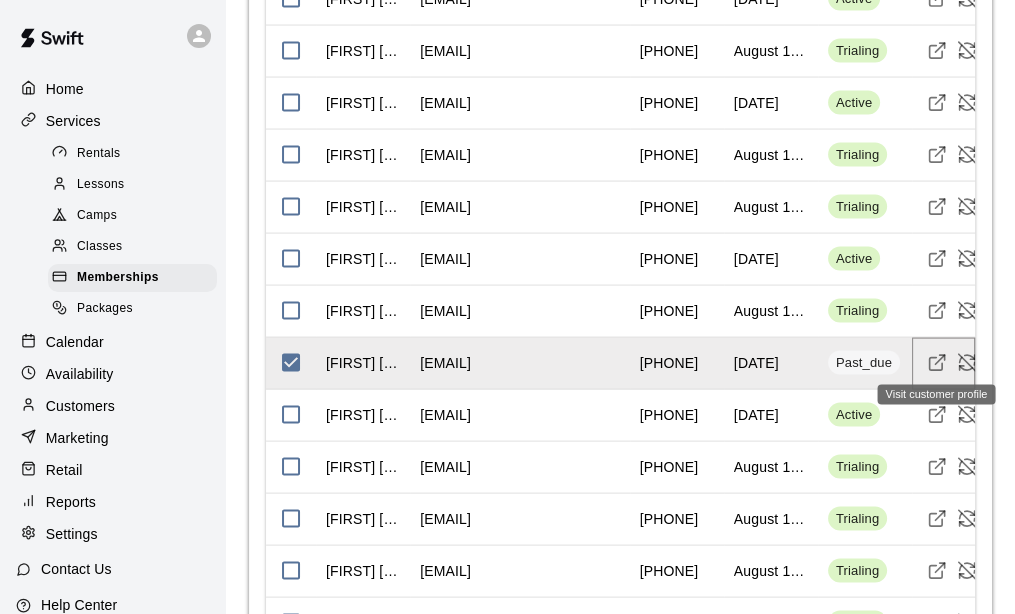 click 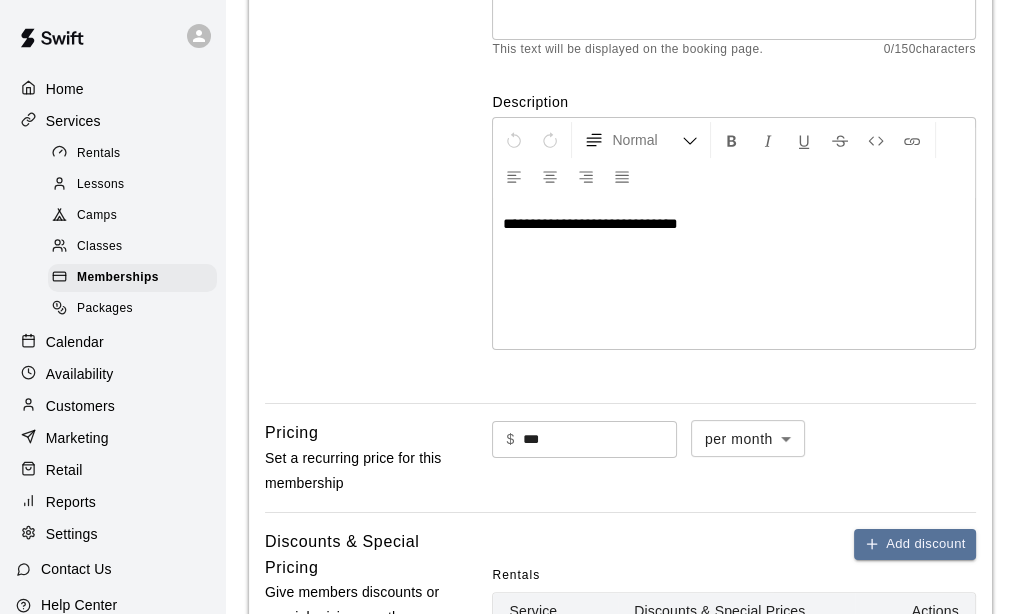 scroll, scrollTop: 0, scrollLeft: 0, axis: both 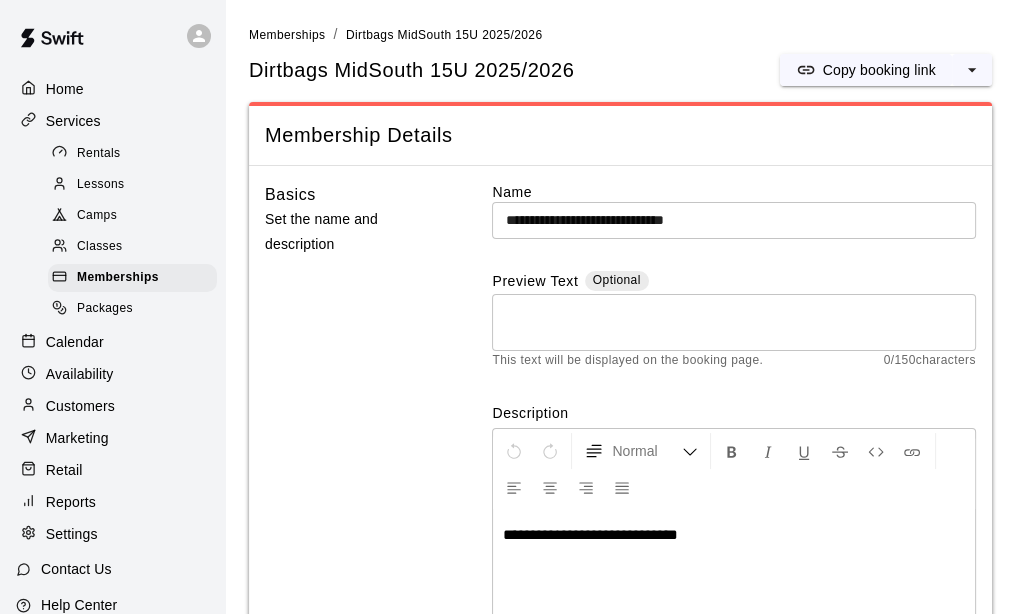 click on "Basics Set the name and description" at bounding box center (357, 440) 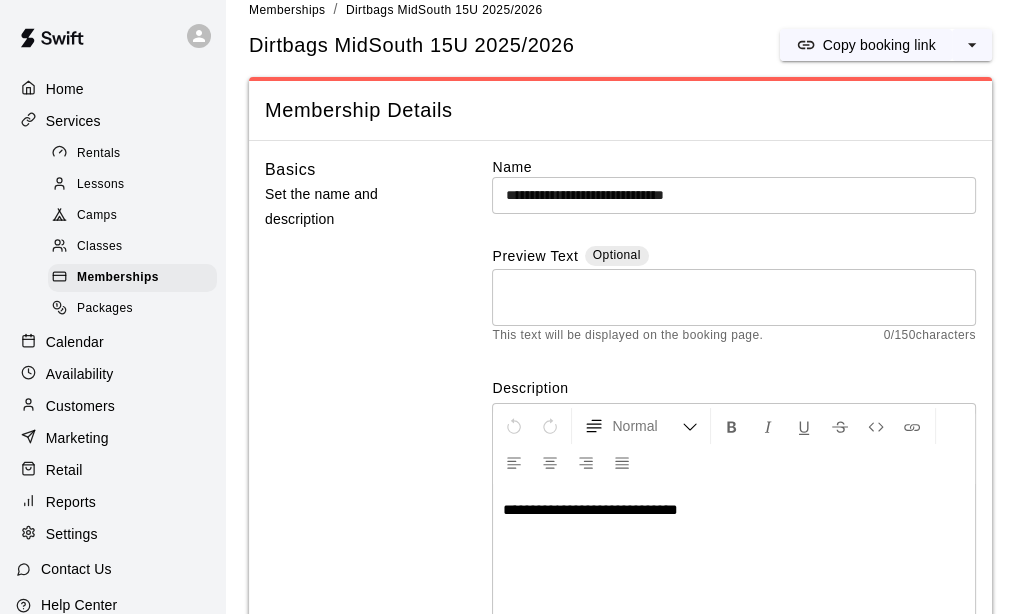 scroll, scrollTop: 0, scrollLeft: 0, axis: both 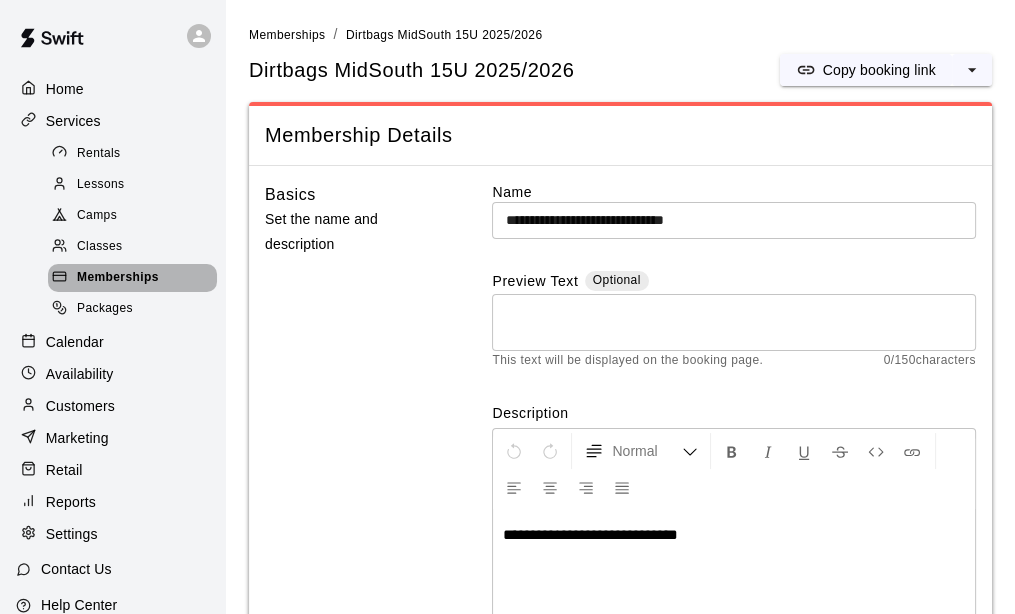 click on "Memberships" at bounding box center (118, 278) 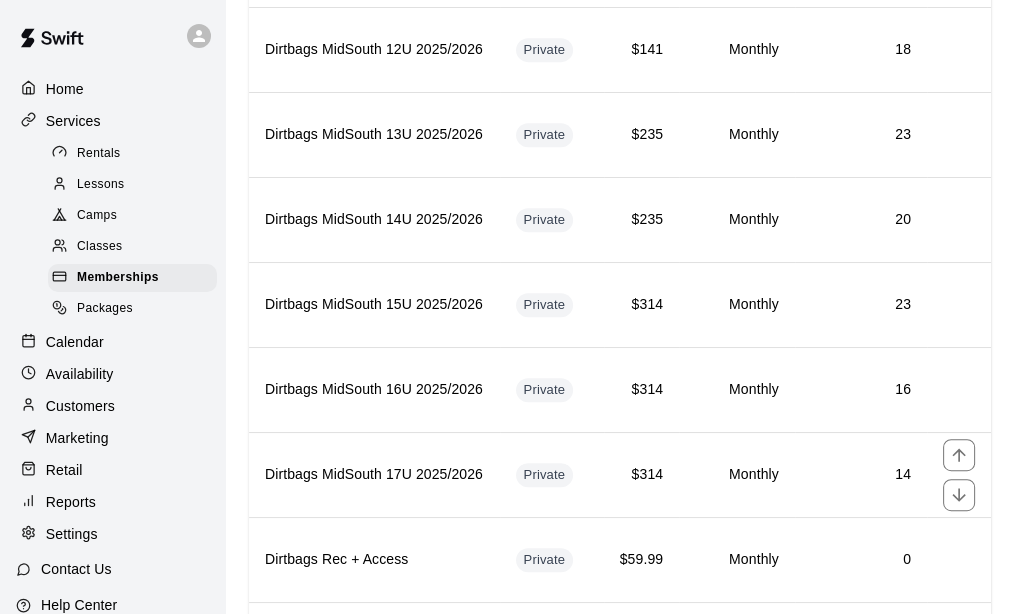 scroll, scrollTop: 869, scrollLeft: 0, axis: vertical 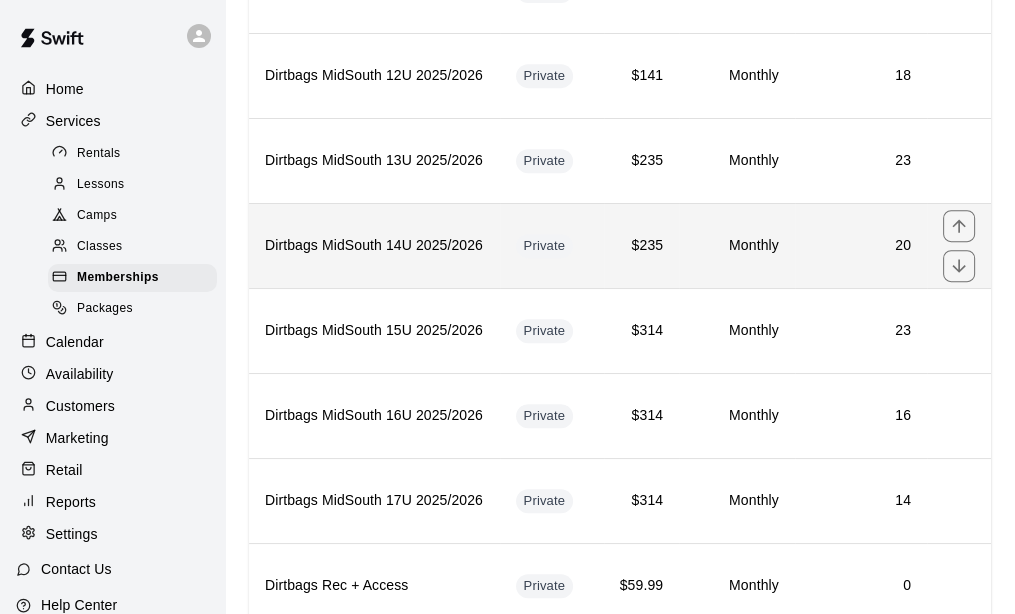 click on "Dirtbags MidSouth 13U 2025/2026" at bounding box center [374, 160] 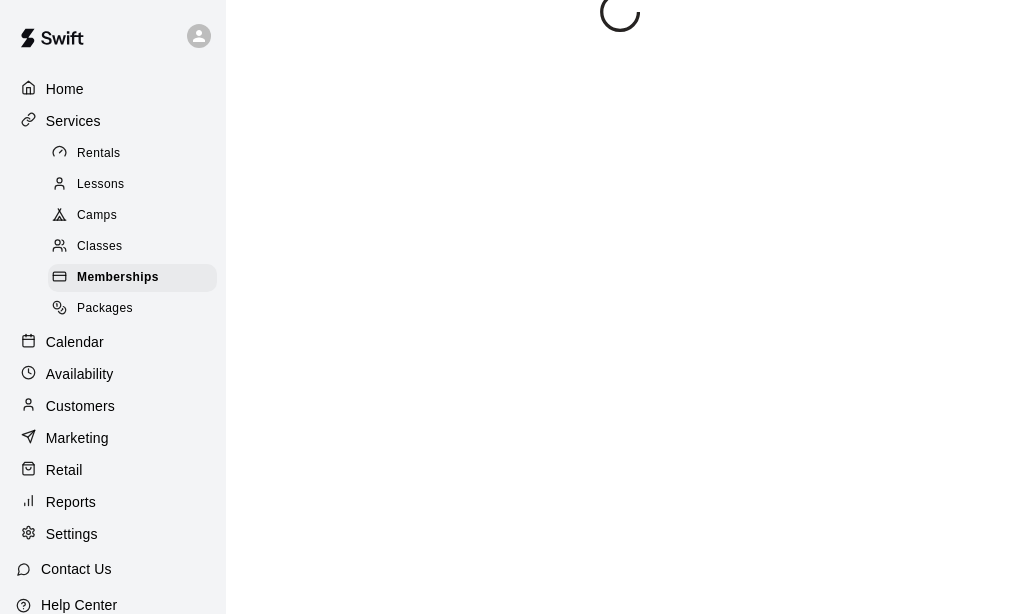 scroll, scrollTop: 0, scrollLeft: 0, axis: both 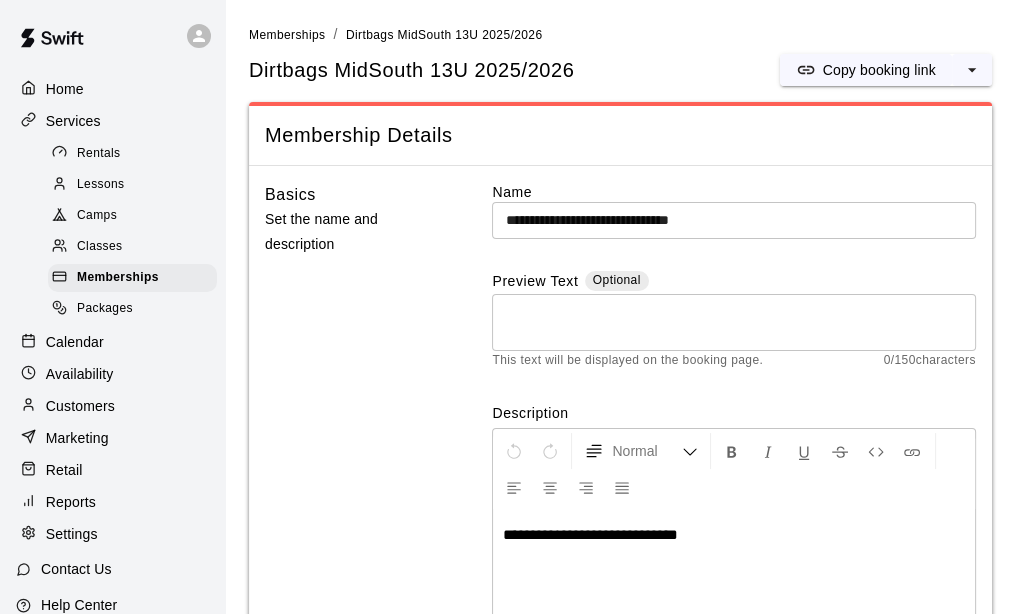 click on "Basics Set the name and description" at bounding box center [357, 440] 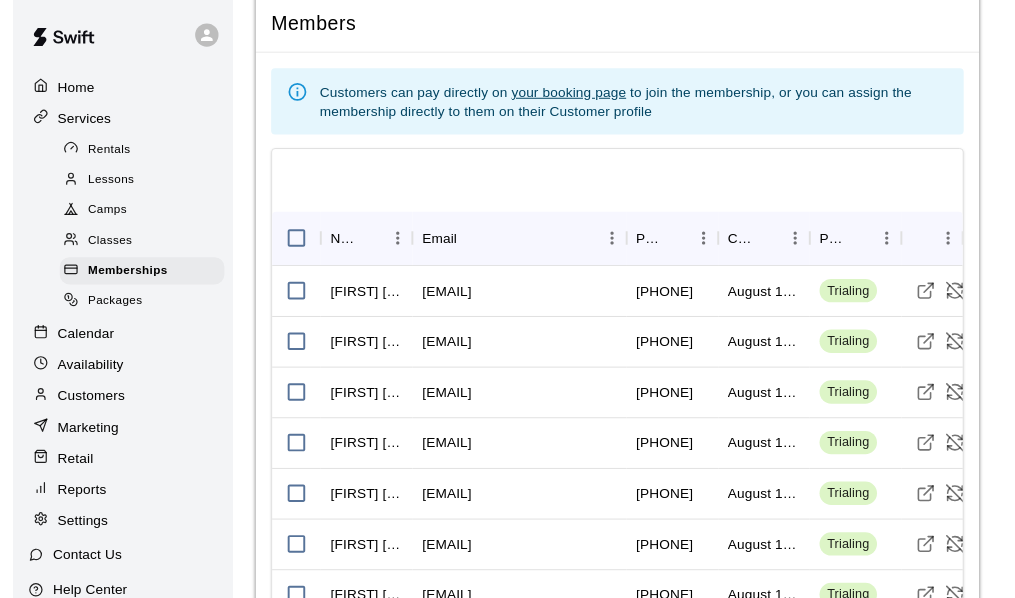 scroll, scrollTop: 1900, scrollLeft: 0, axis: vertical 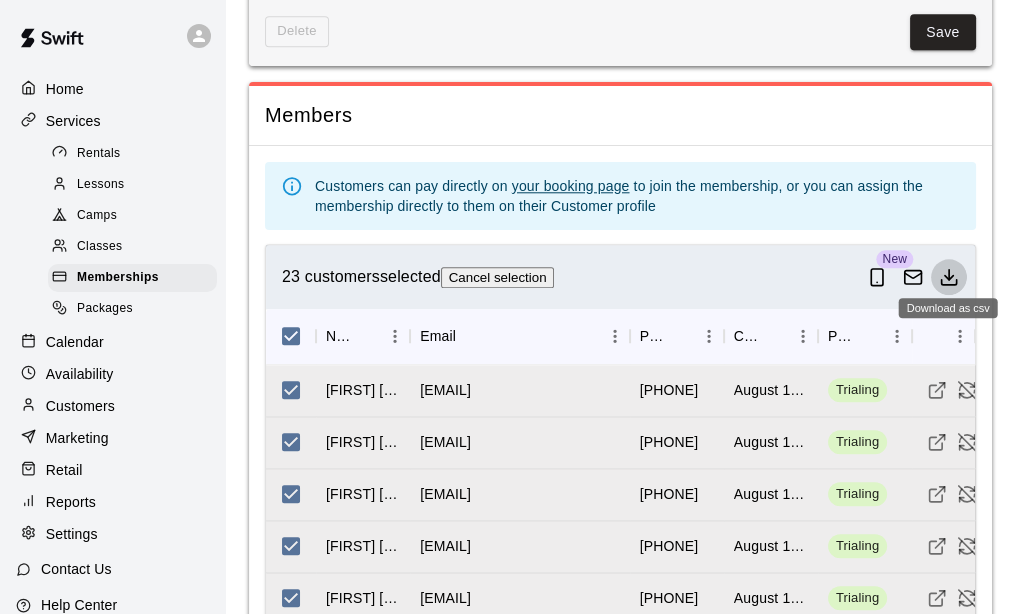 click 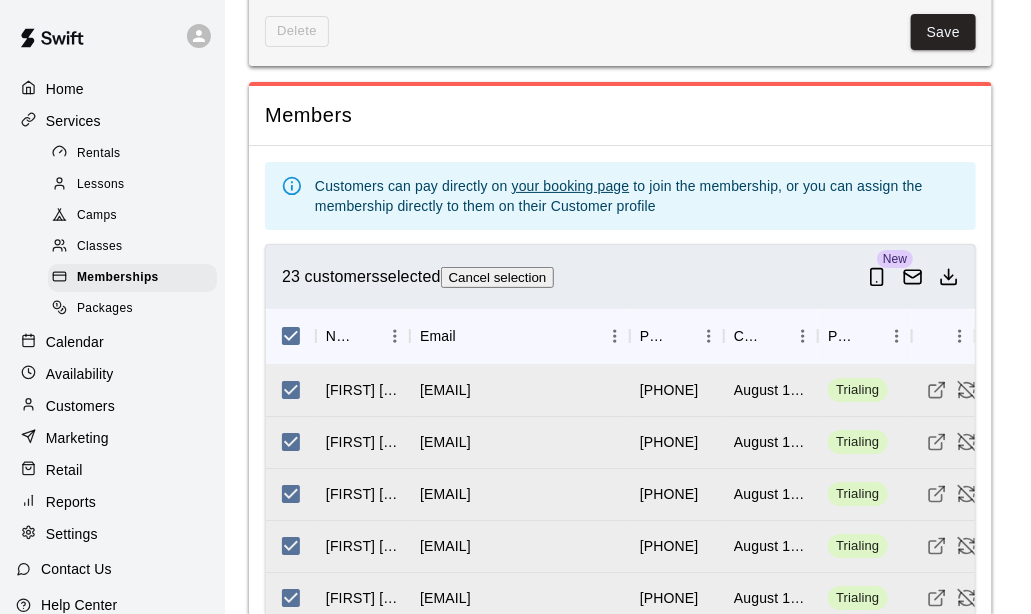 click on "Download CSV" at bounding box center [111, 1840] 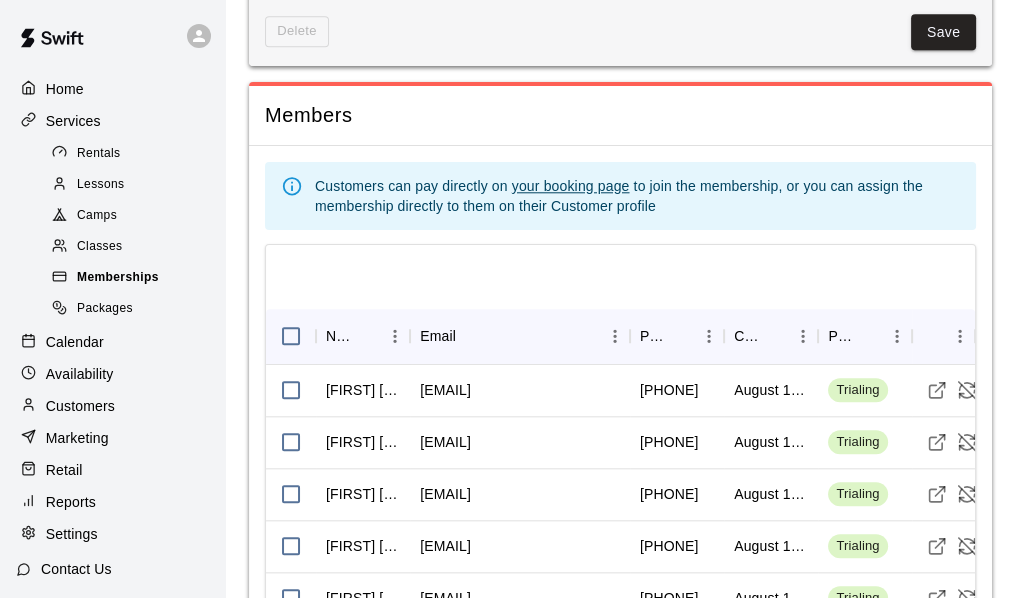 click on "Memberships" at bounding box center [118, 278] 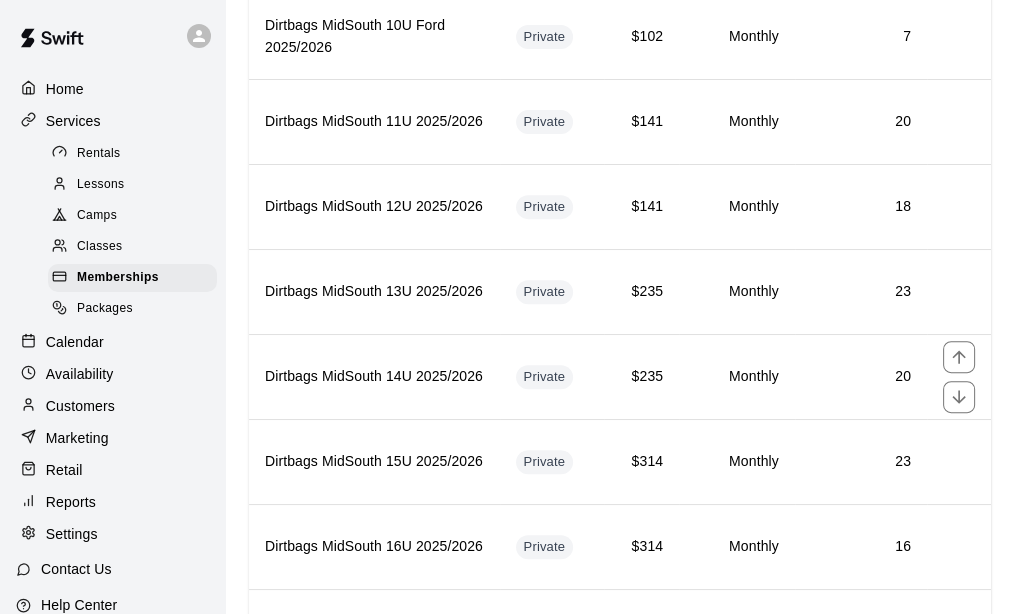 scroll, scrollTop: 800, scrollLeft: 0, axis: vertical 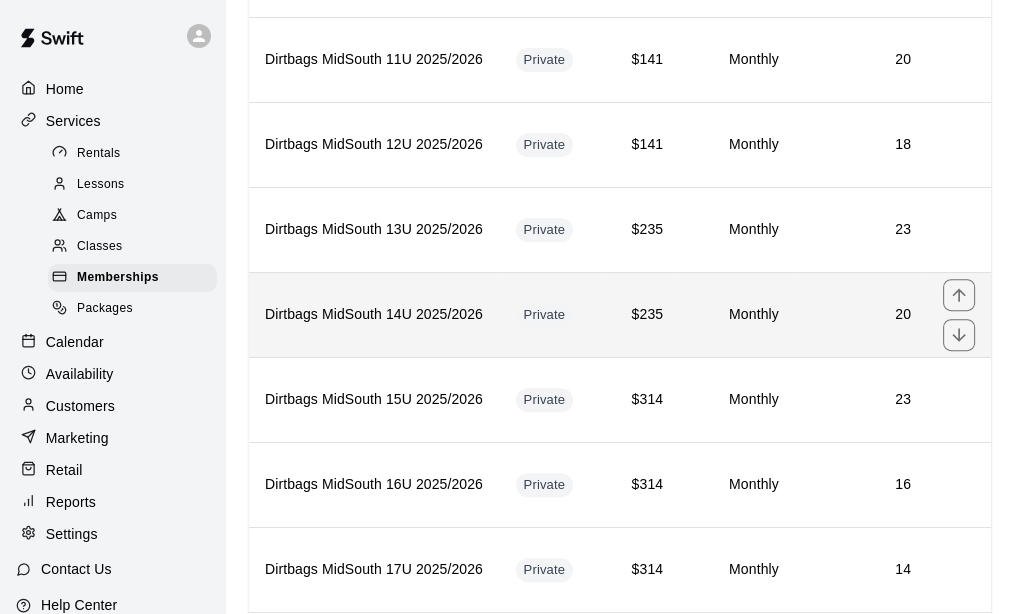 click on "Dirtbags MidSouth 14U 2025/2026" at bounding box center [374, 314] 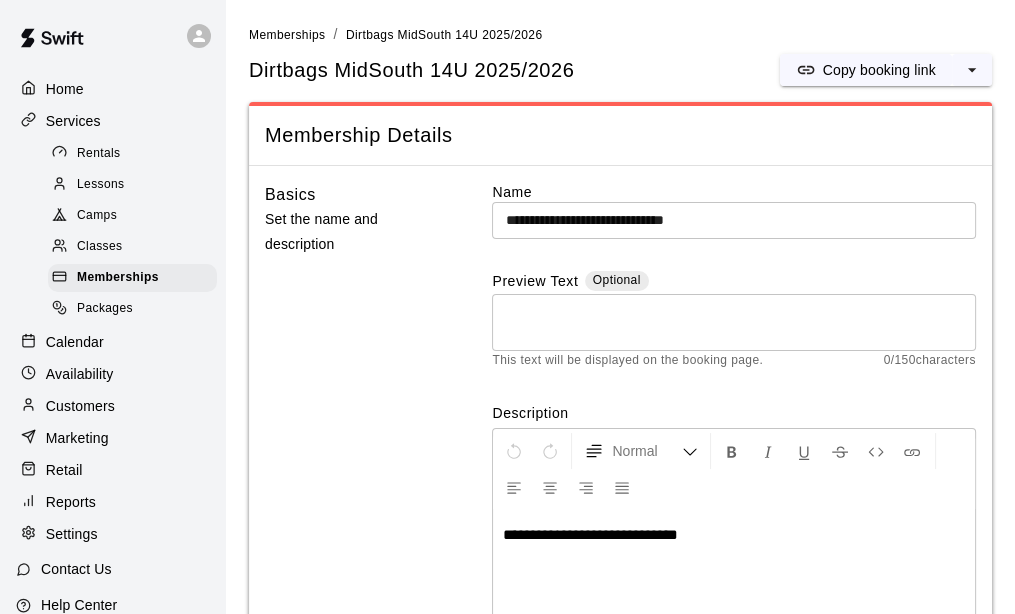 click on "Basics Set the name and description" at bounding box center [357, 440] 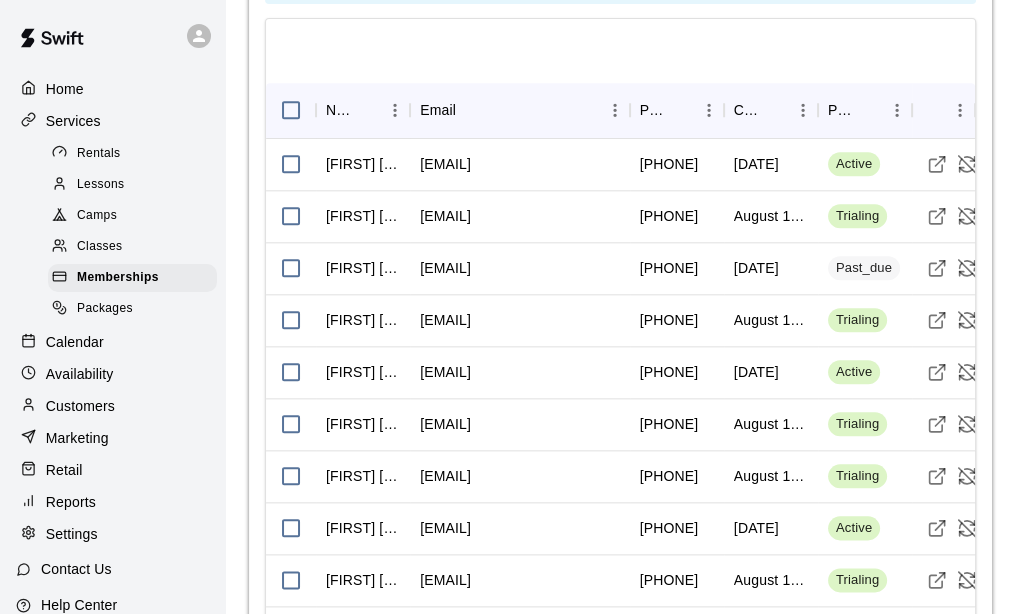 scroll, scrollTop: 2100, scrollLeft: 0, axis: vertical 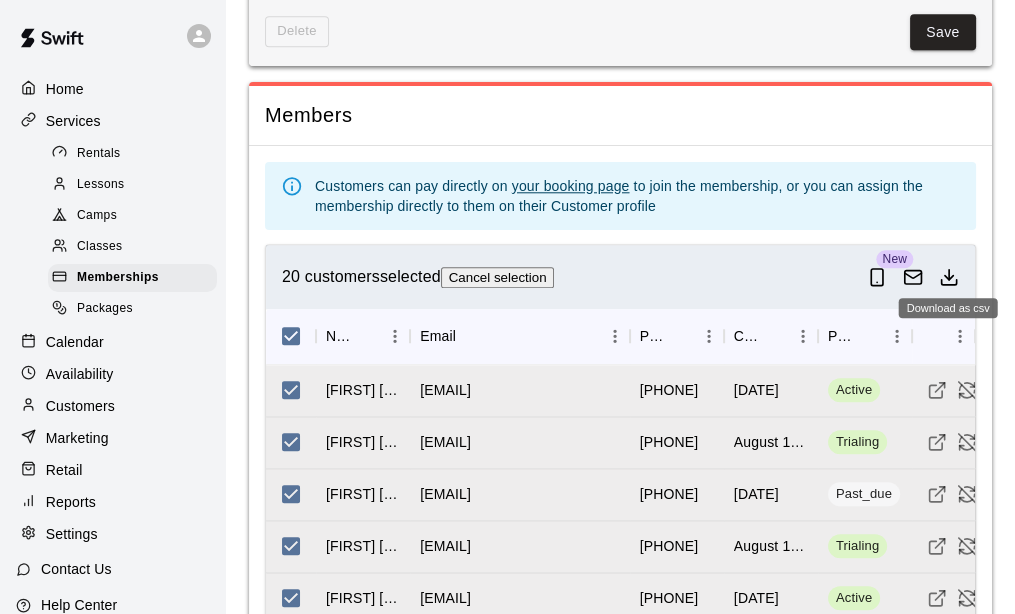 click 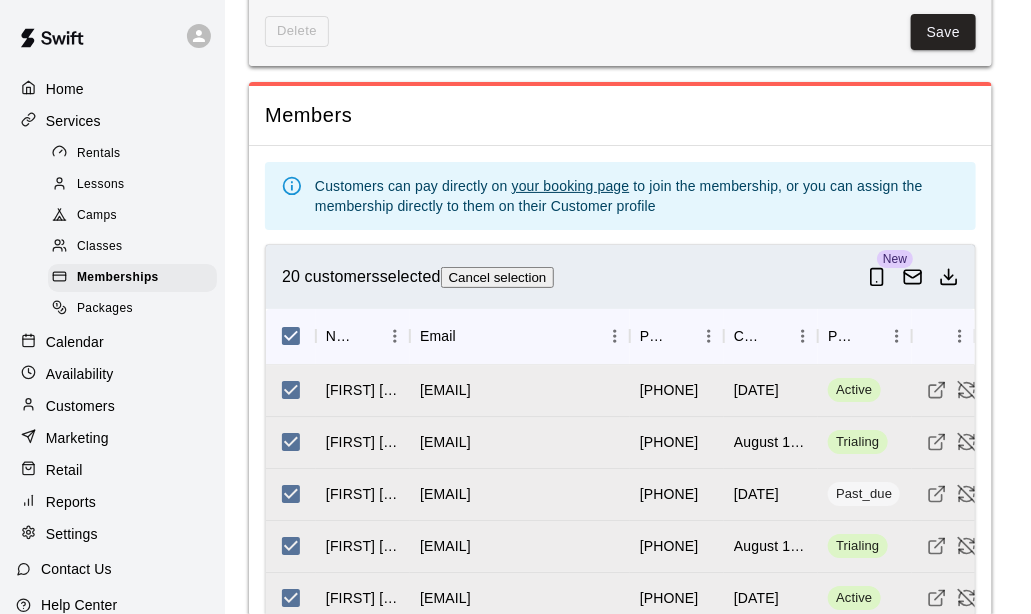 click on "Payment Status" at bounding box center (361, 1660) 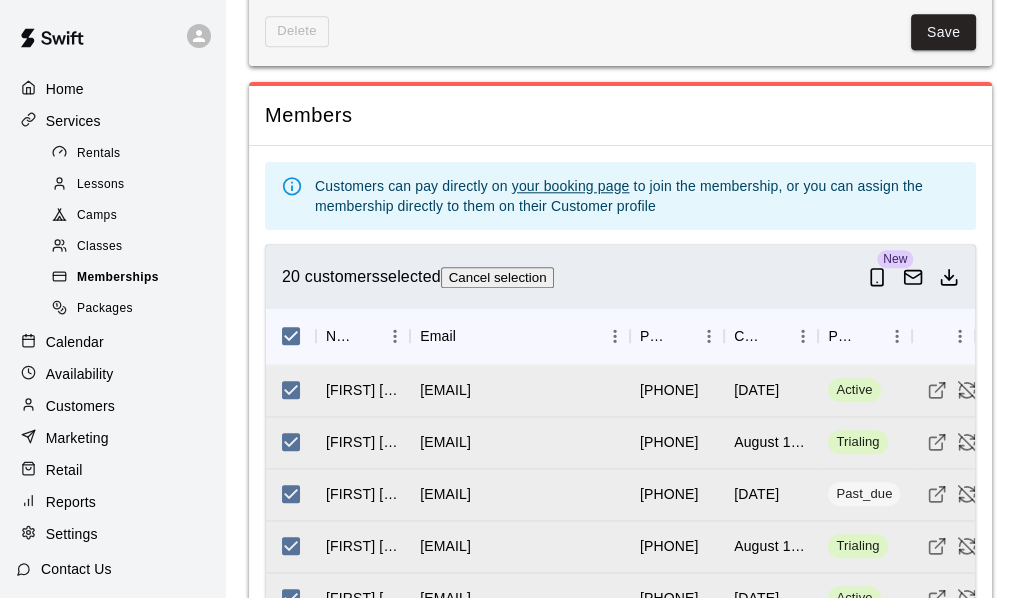 click on "Memberships" at bounding box center (118, 278) 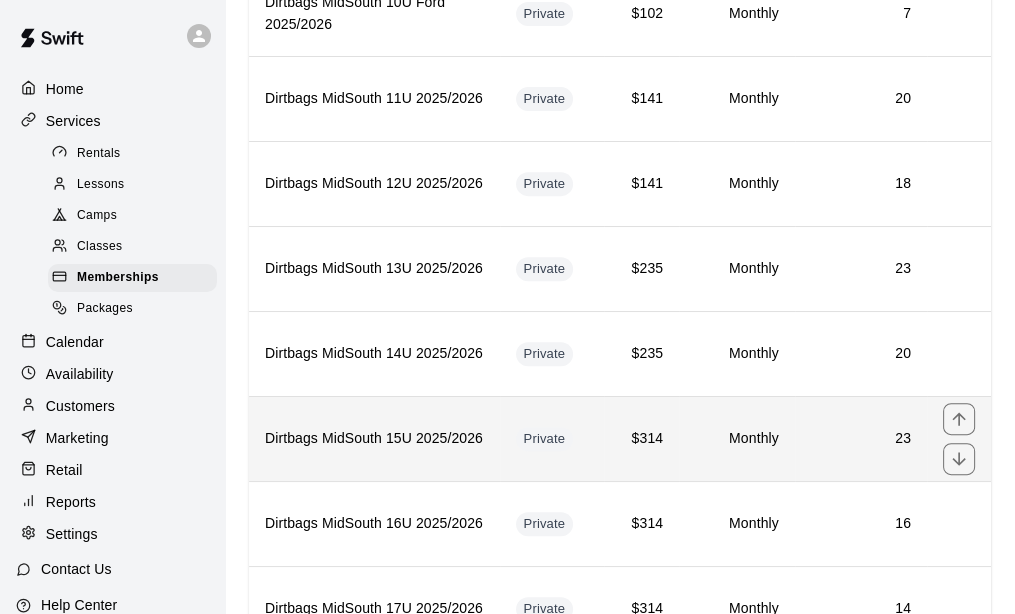 scroll, scrollTop: 800, scrollLeft: 0, axis: vertical 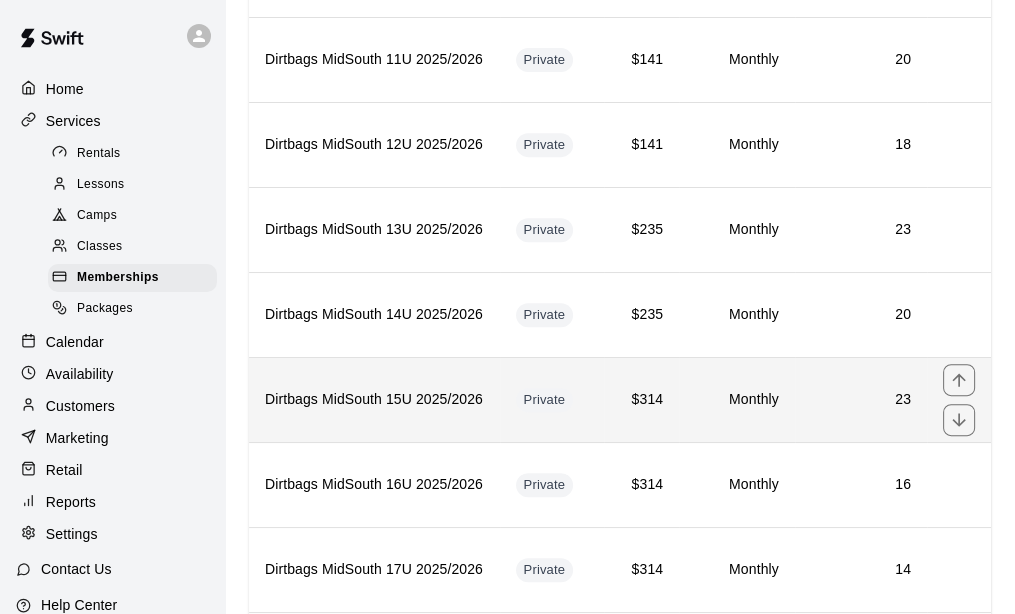 click on "Dirtbags MidSouth 15U 2025/2026" at bounding box center [374, 399] 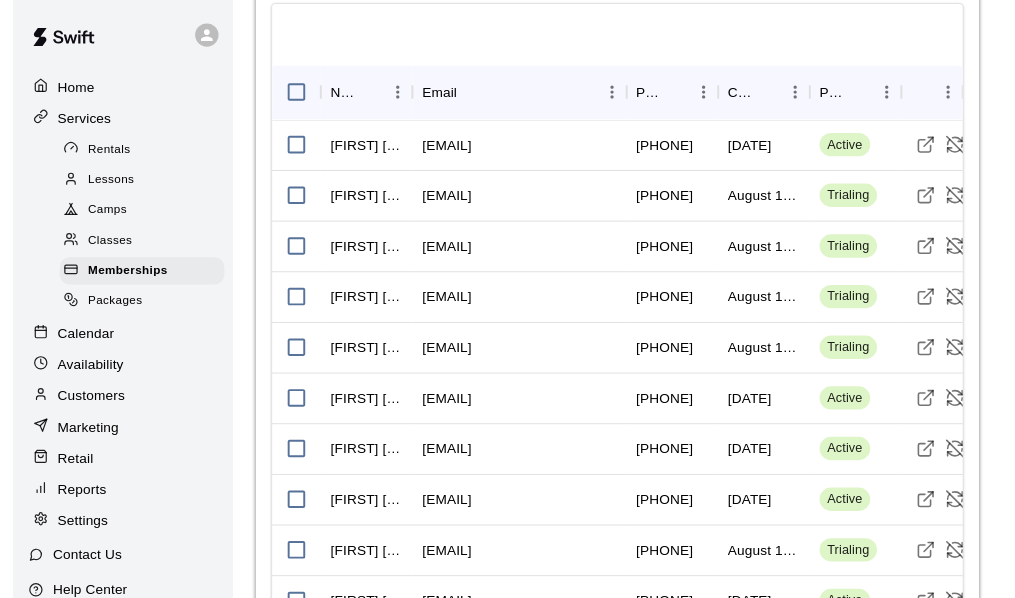 scroll, scrollTop: 2053, scrollLeft: 0, axis: vertical 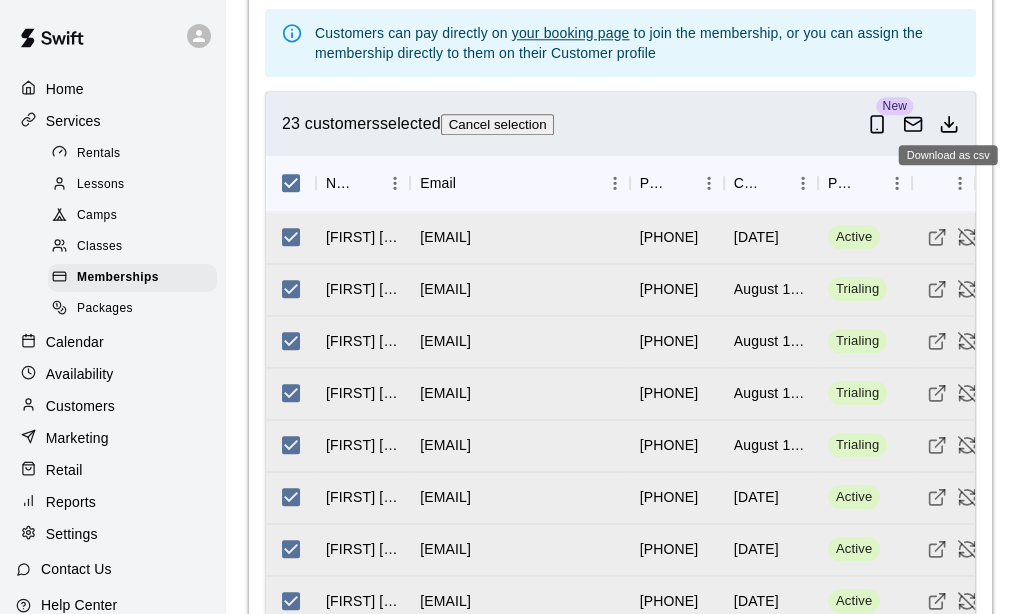 click 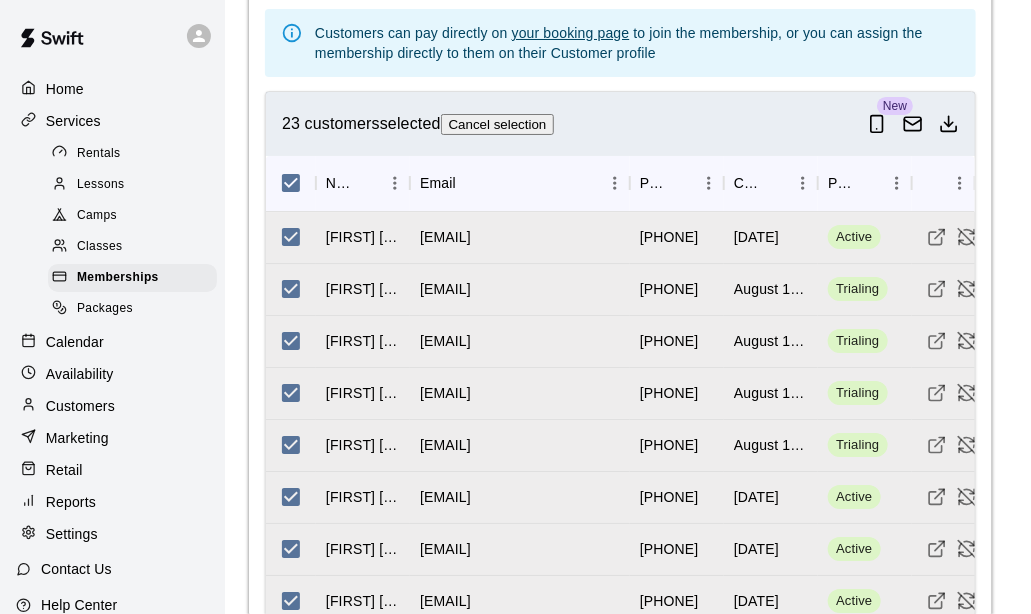 click on "Payment Status" at bounding box center (361, 1663) 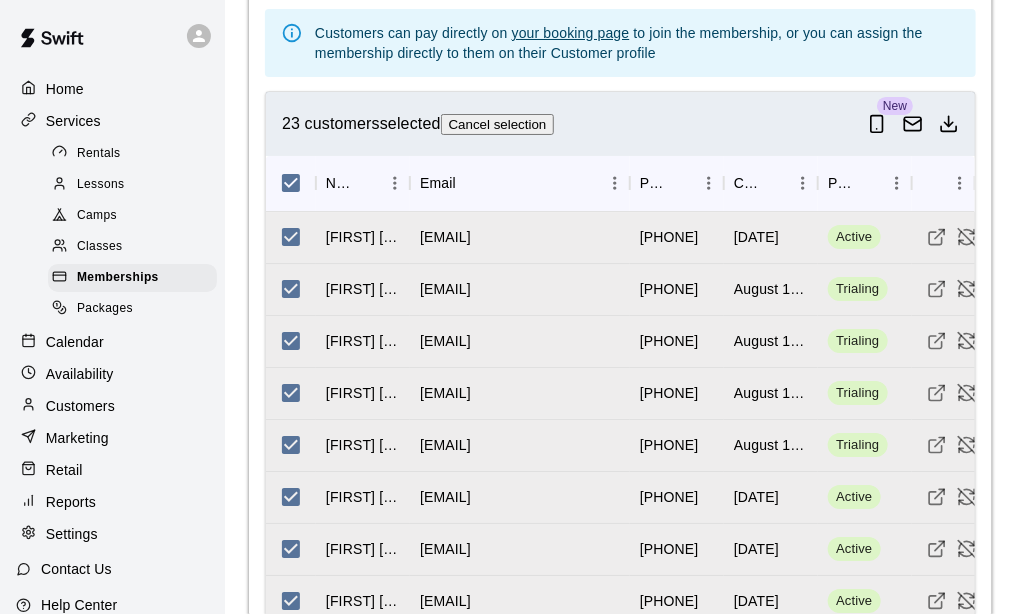 click on "Cancel" at bounding box center [29, 1687] 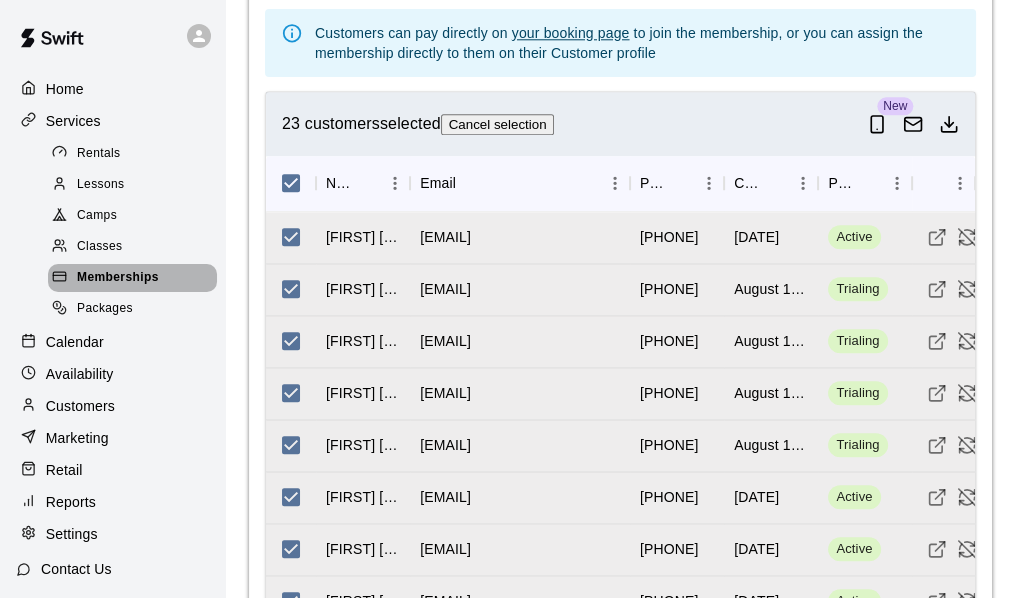 click on "Memberships" at bounding box center (118, 278) 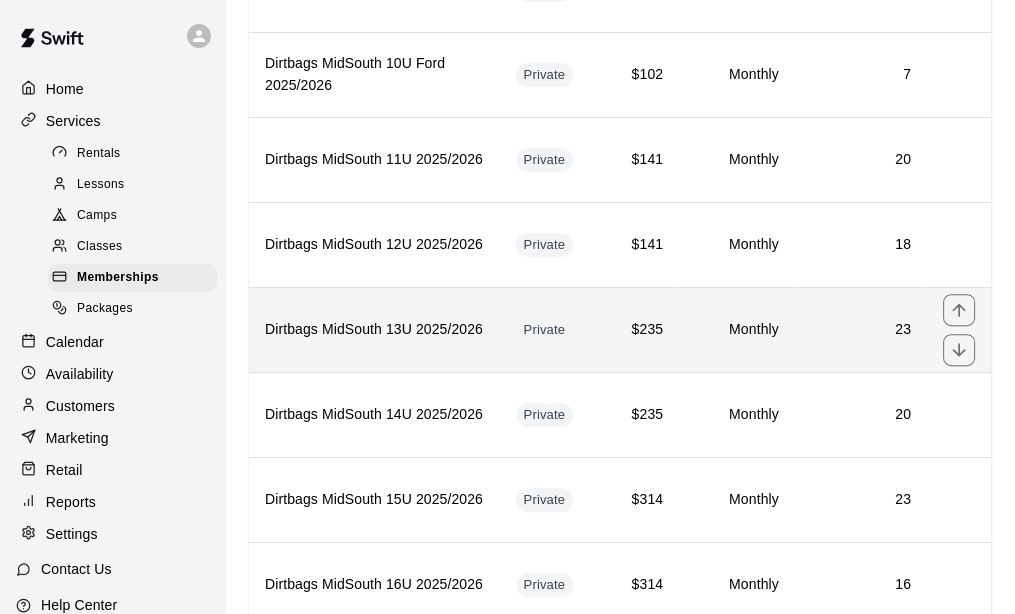 scroll, scrollTop: 1000, scrollLeft: 0, axis: vertical 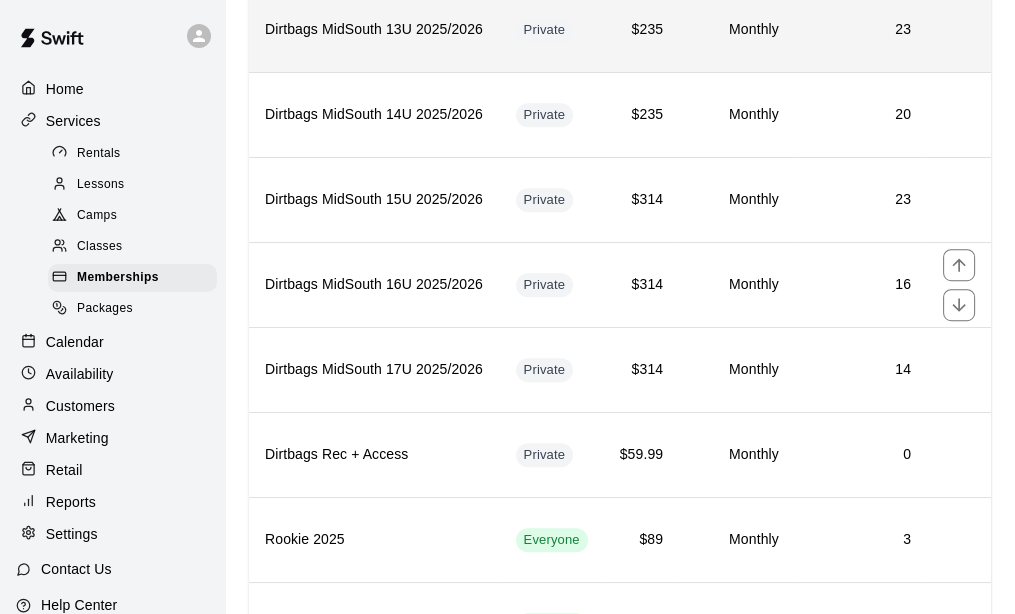 click on "Dirtbags MidSouth 16U 2025/2026" at bounding box center (374, 284) 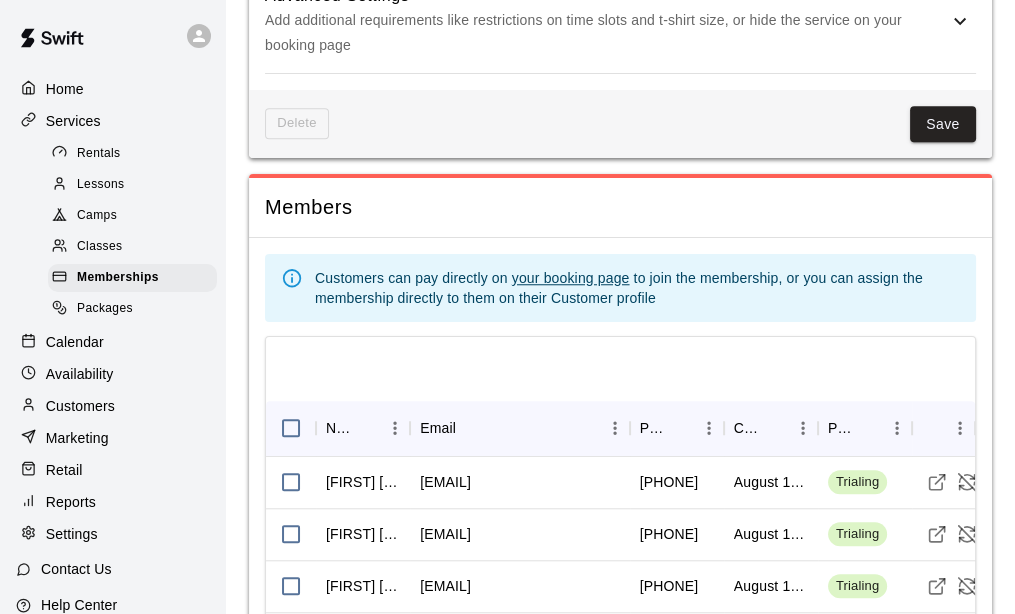 scroll, scrollTop: 1600, scrollLeft: 0, axis: vertical 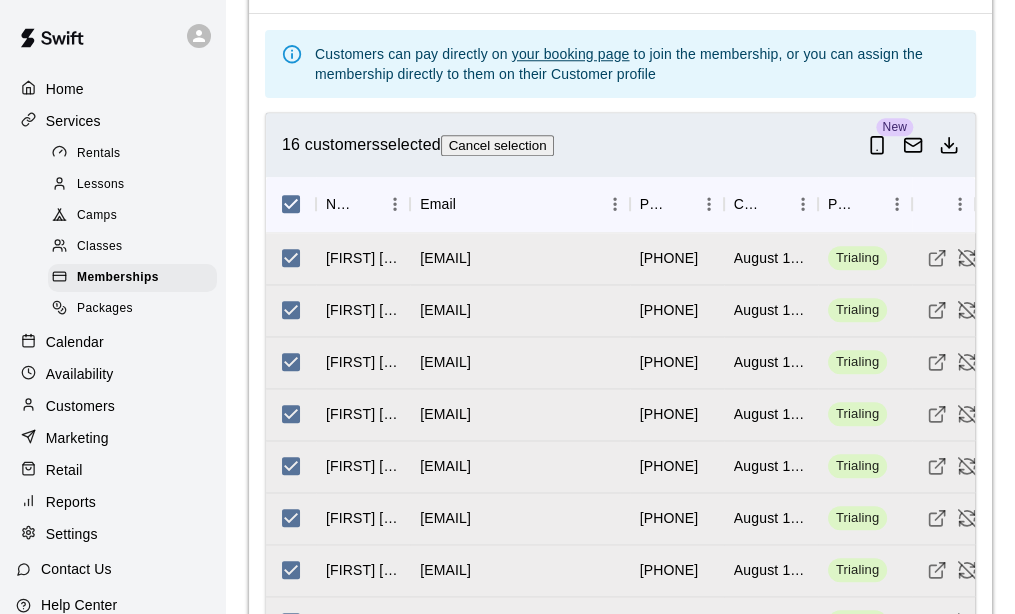 click 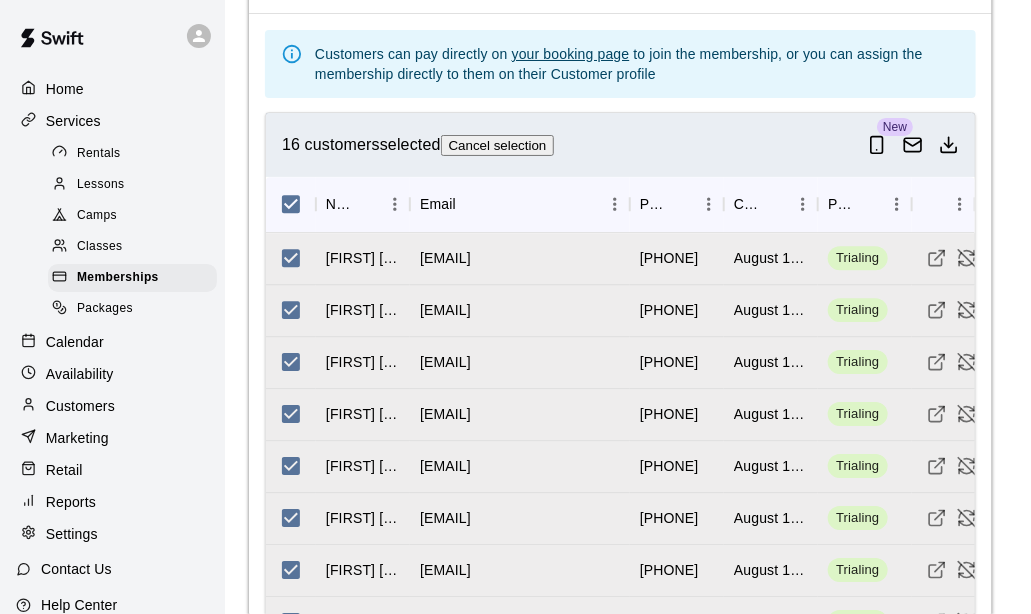 click on "Payment Status" at bounding box center [361, 1320] 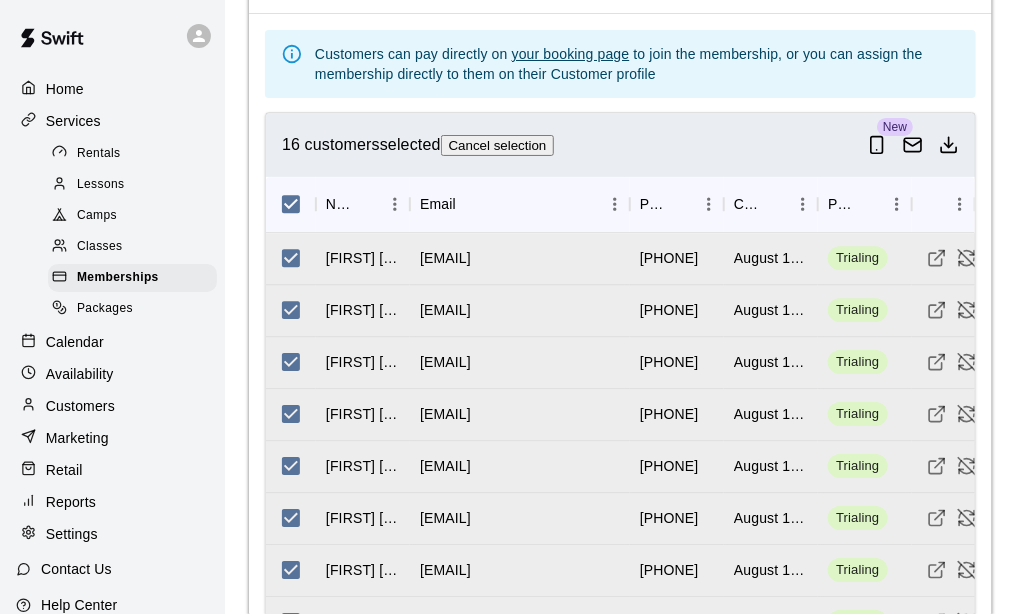 click on "Download CSV" at bounding box center [111, 1344] 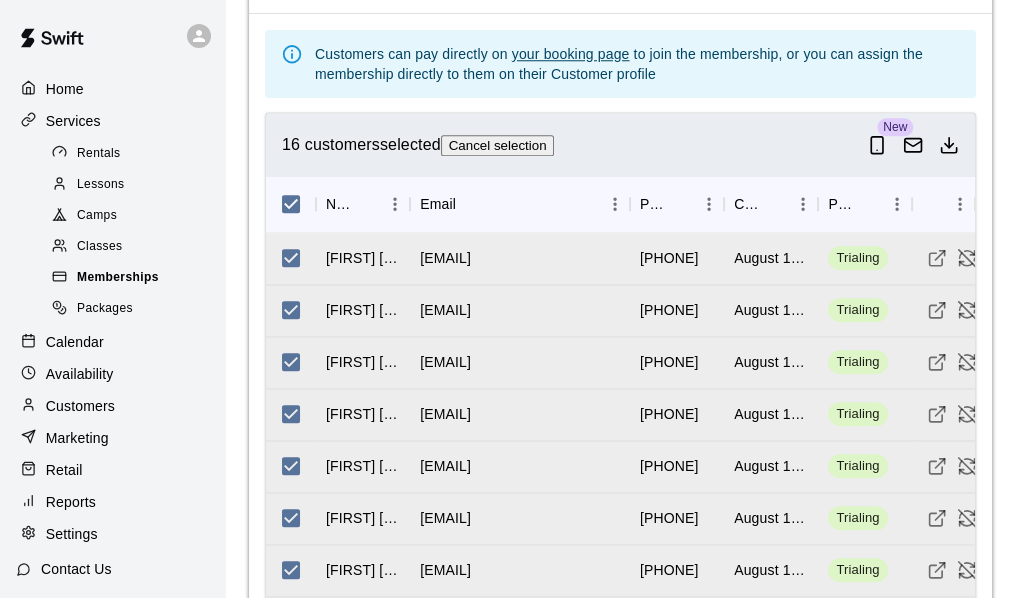 click on "Memberships" at bounding box center (118, 278) 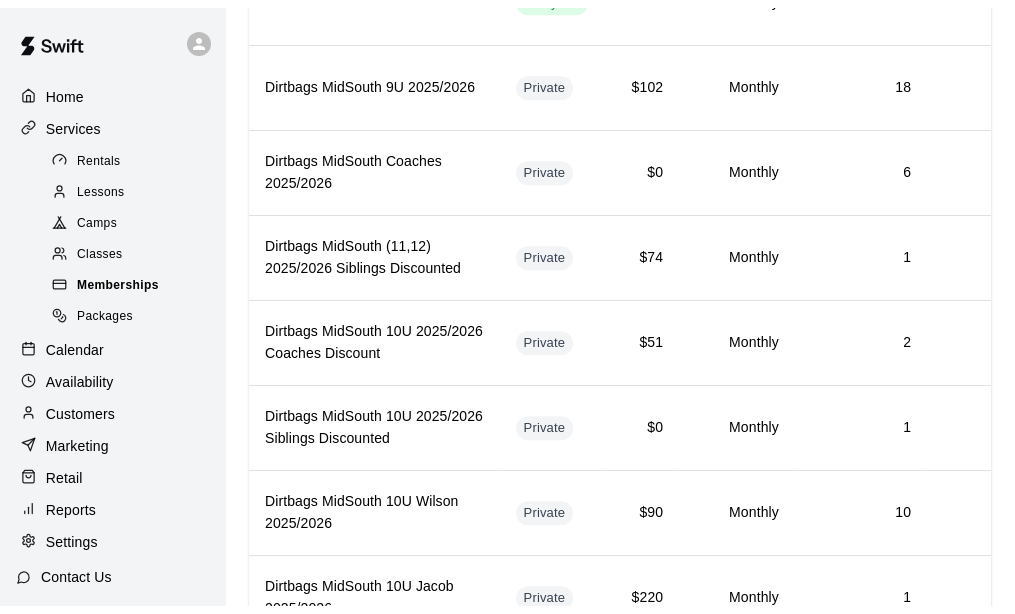 scroll, scrollTop: 0, scrollLeft: 0, axis: both 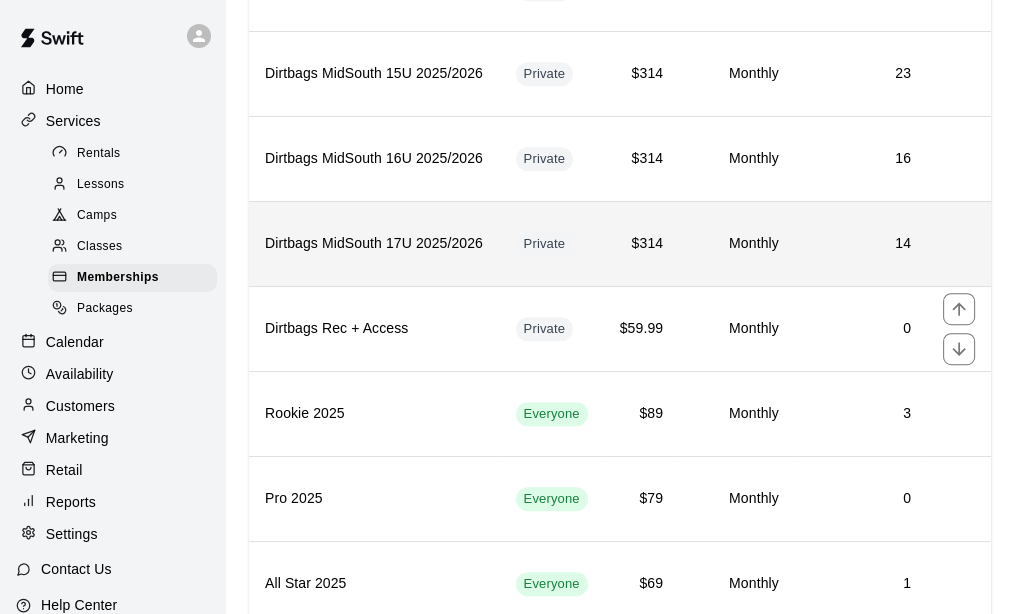 click on "Dirtbags MidSouth 17U 2025/2026" at bounding box center (374, 244) 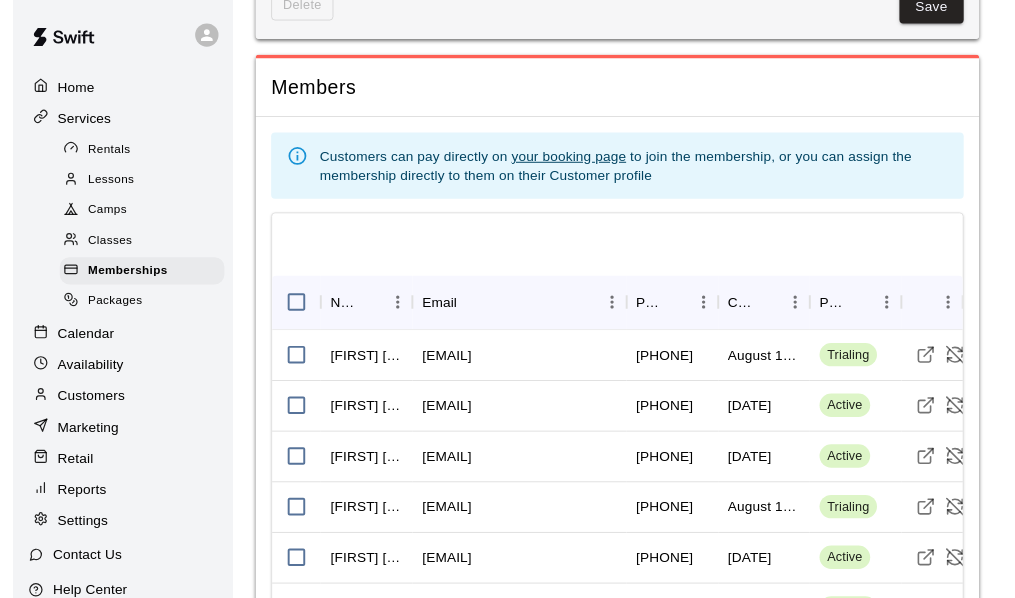 scroll, scrollTop: 1700, scrollLeft: 0, axis: vertical 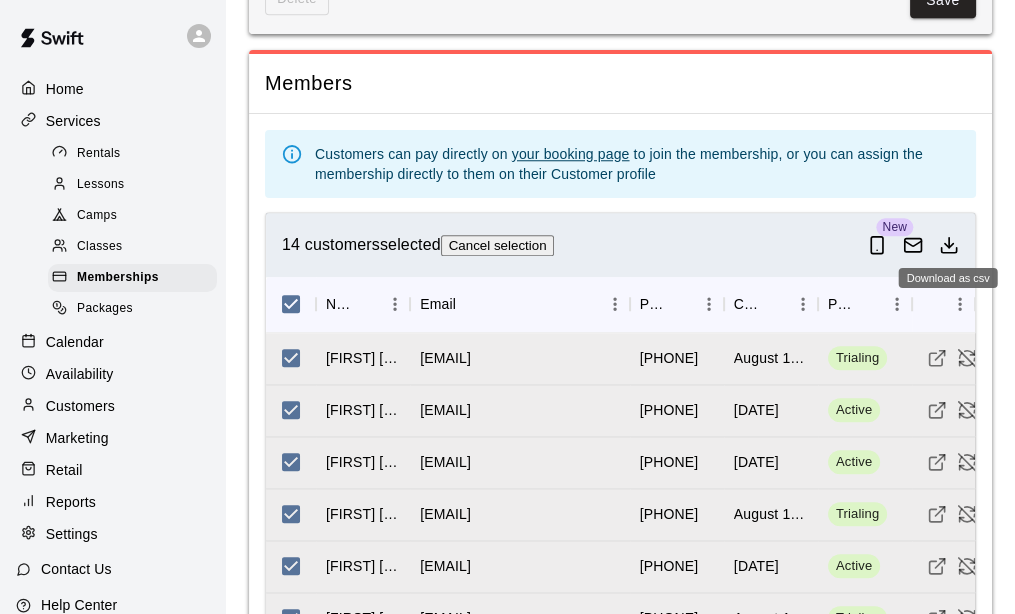 click 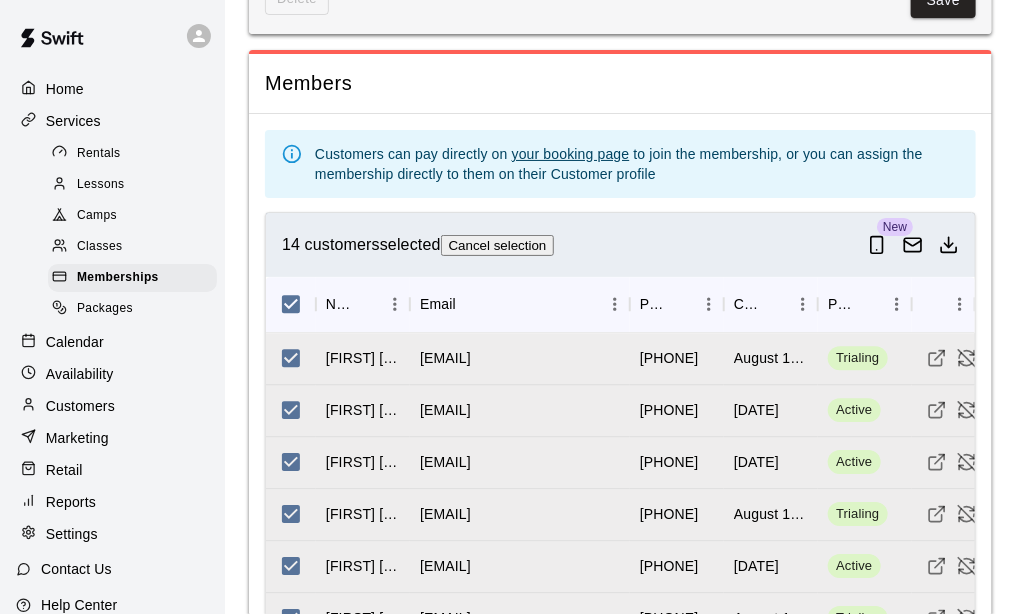 drag, startPoint x: 302, startPoint y: 427, endPoint x: 301, endPoint y: 414, distance: 13.038404 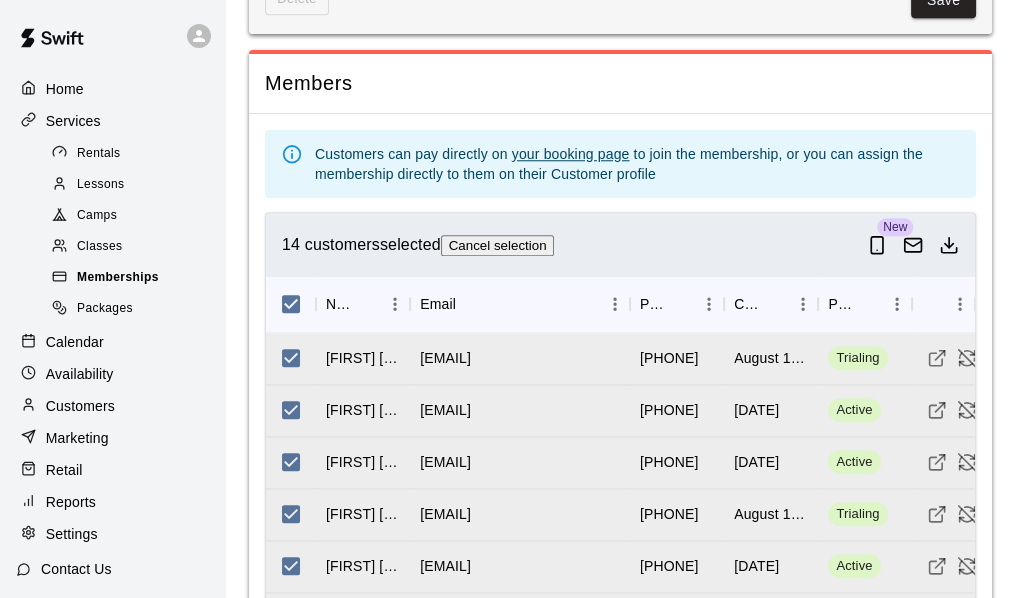 click on "Memberships" at bounding box center (118, 278) 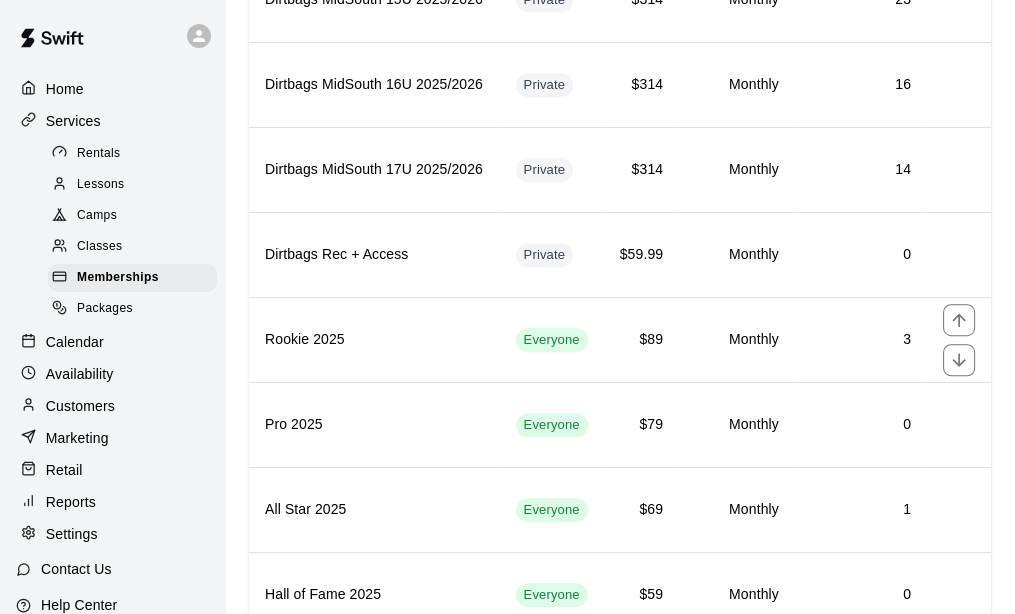 scroll, scrollTop: 1100, scrollLeft: 0, axis: vertical 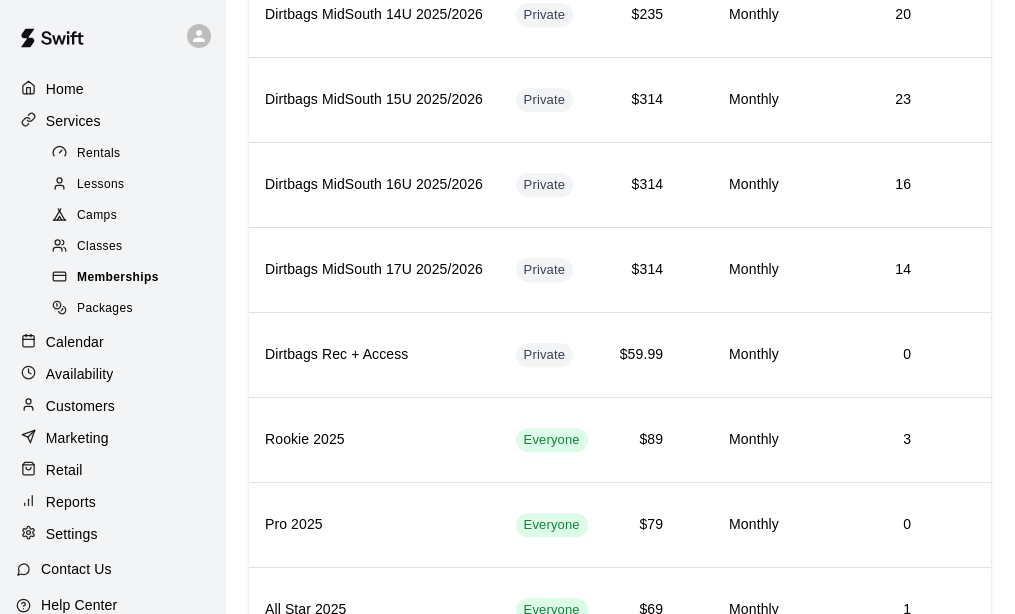 click on "Memberships" at bounding box center [118, 278] 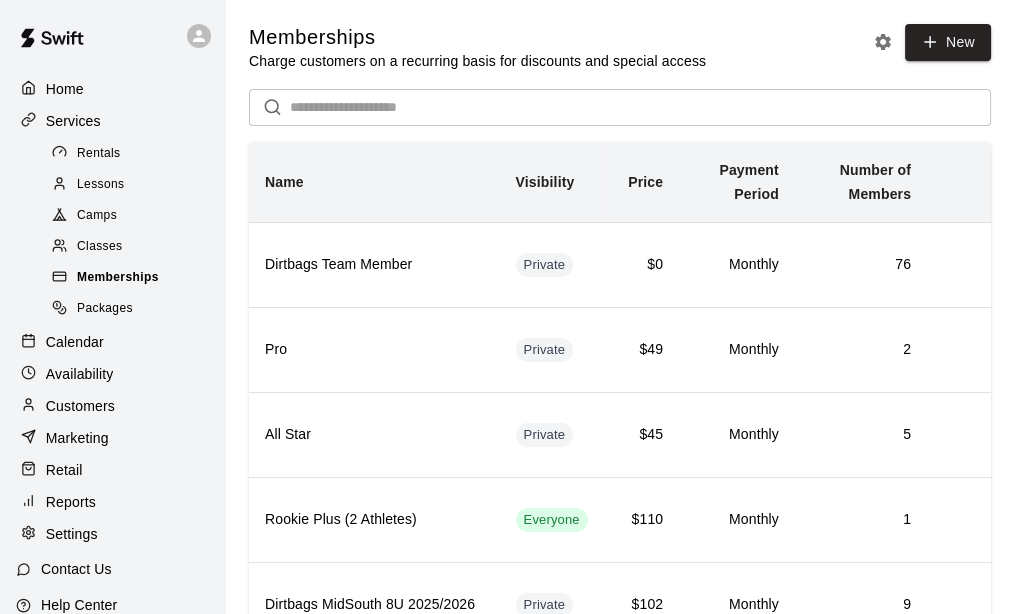 click on "Memberships" at bounding box center (118, 278) 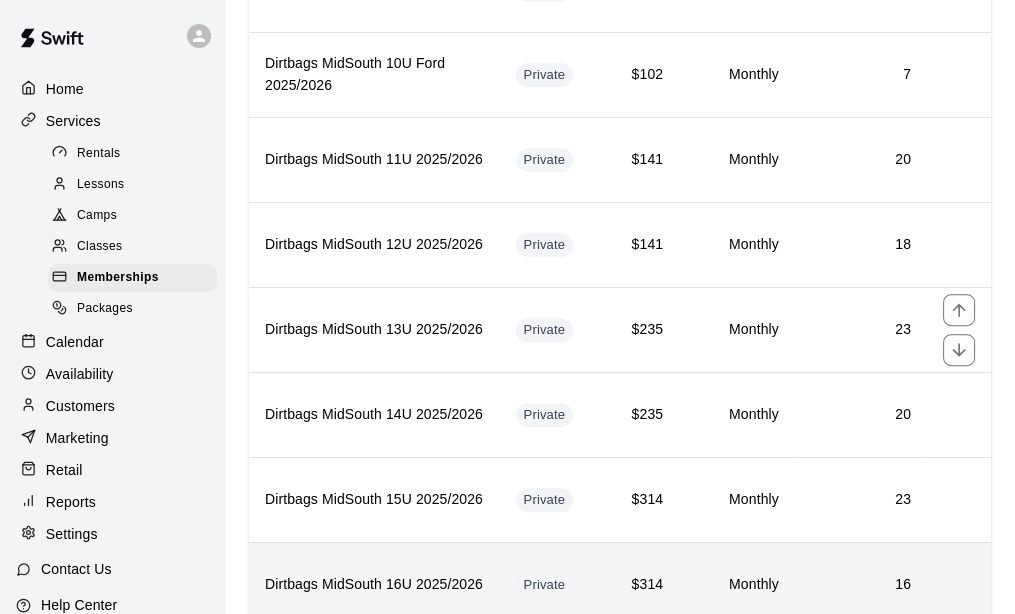 scroll, scrollTop: 600, scrollLeft: 0, axis: vertical 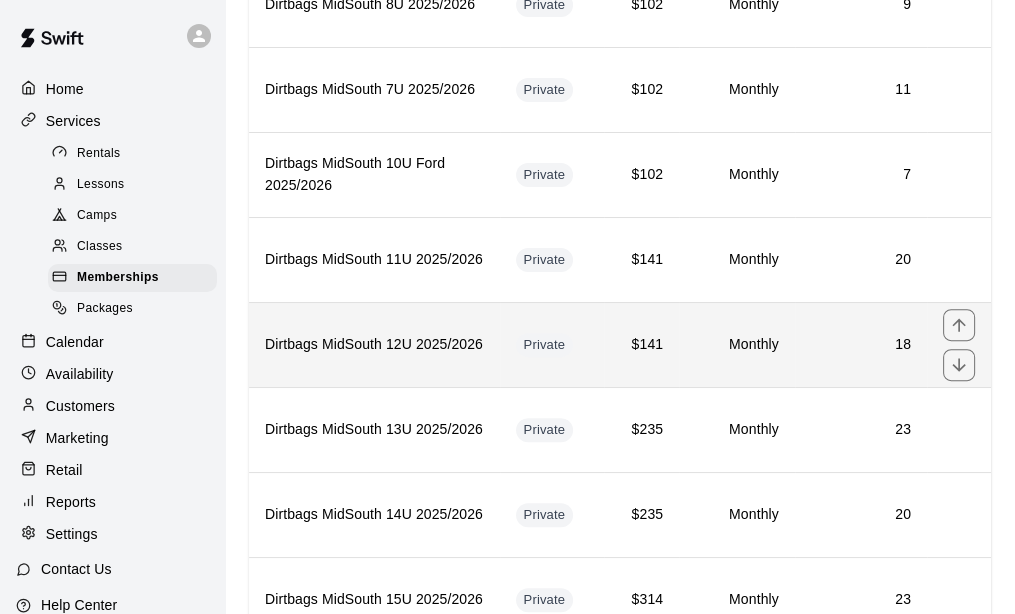 click on "Dirtbags MidSouth 12U 2025/2026" at bounding box center (374, 344) 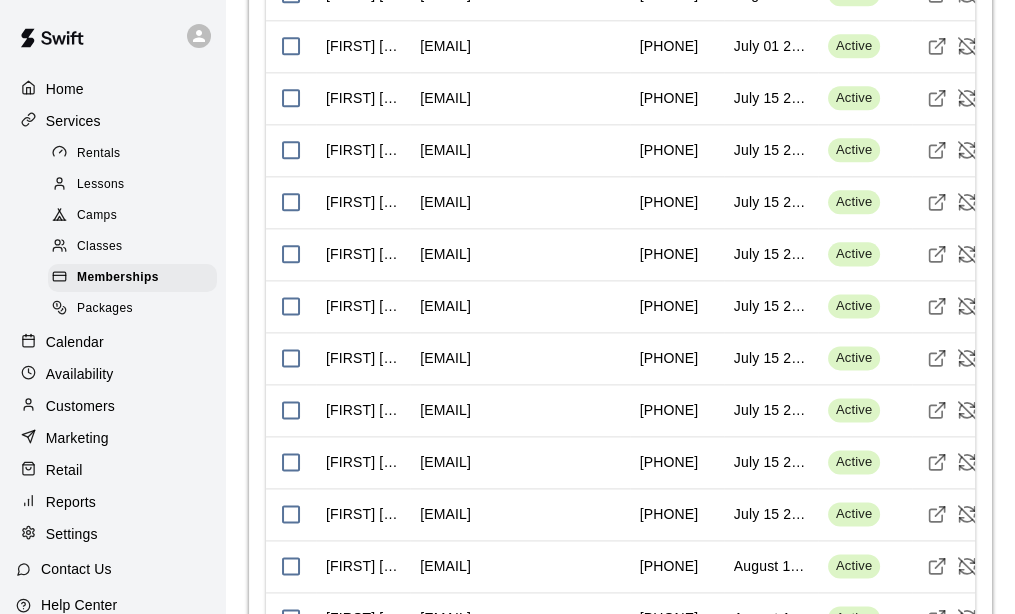 scroll, scrollTop: 2500, scrollLeft: 0, axis: vertical 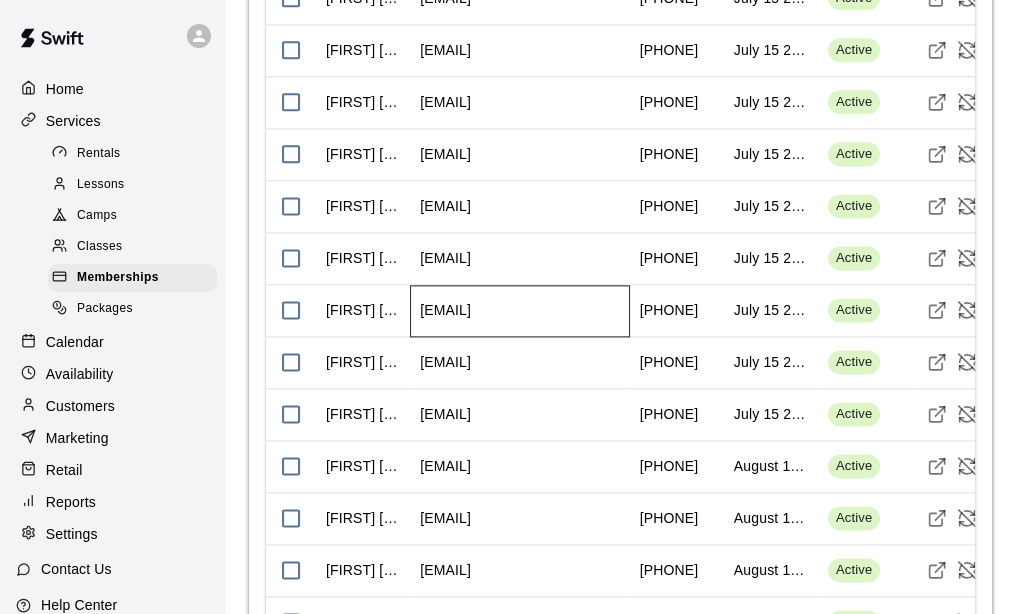 click on "ldeden905@gmail.com" at bounding box center [445, 310] 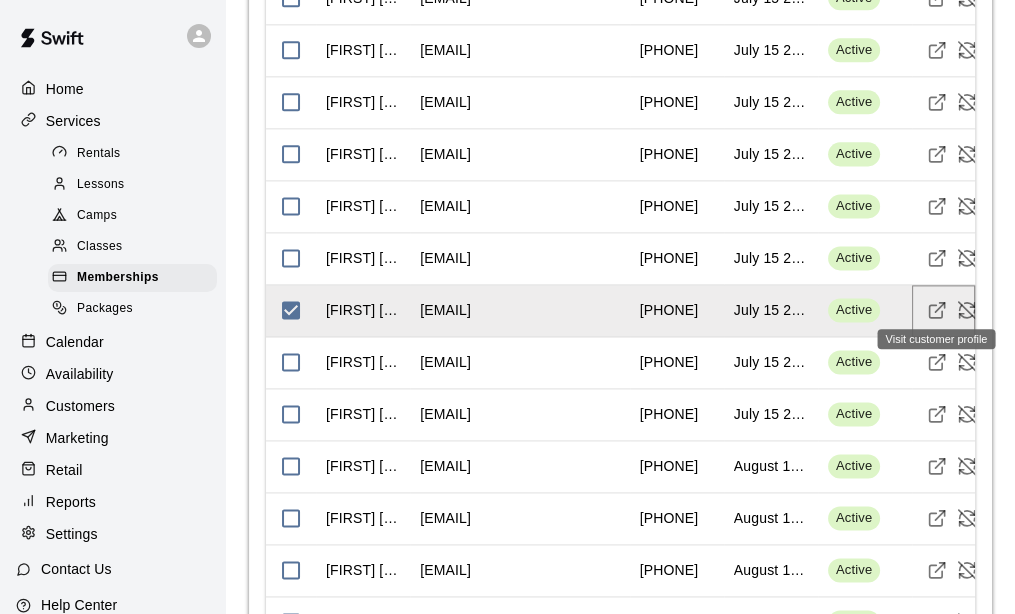 click 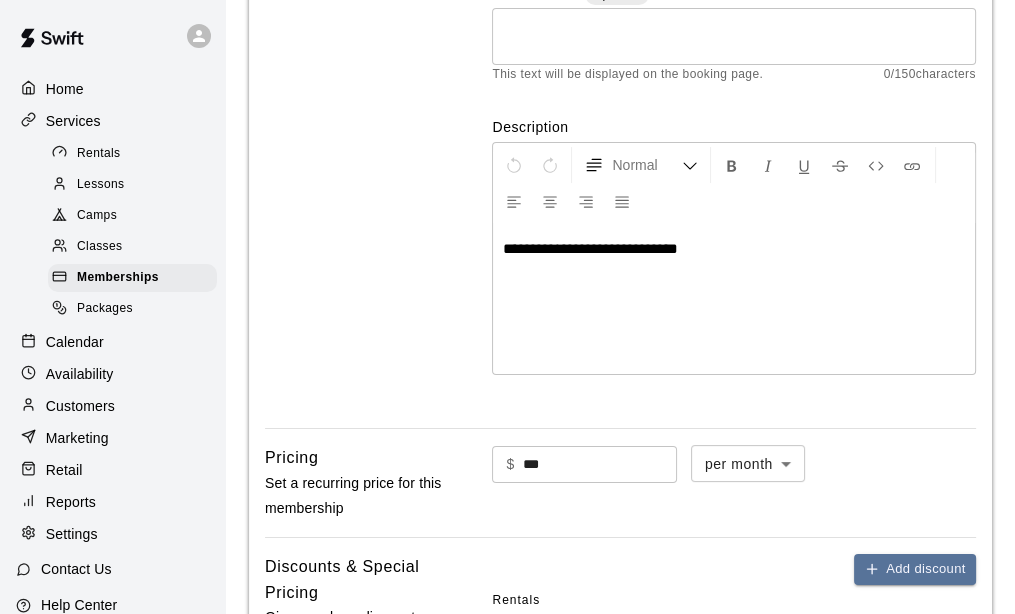 scroll, scrollTop: 0, scrollLeft: 0, axis: both 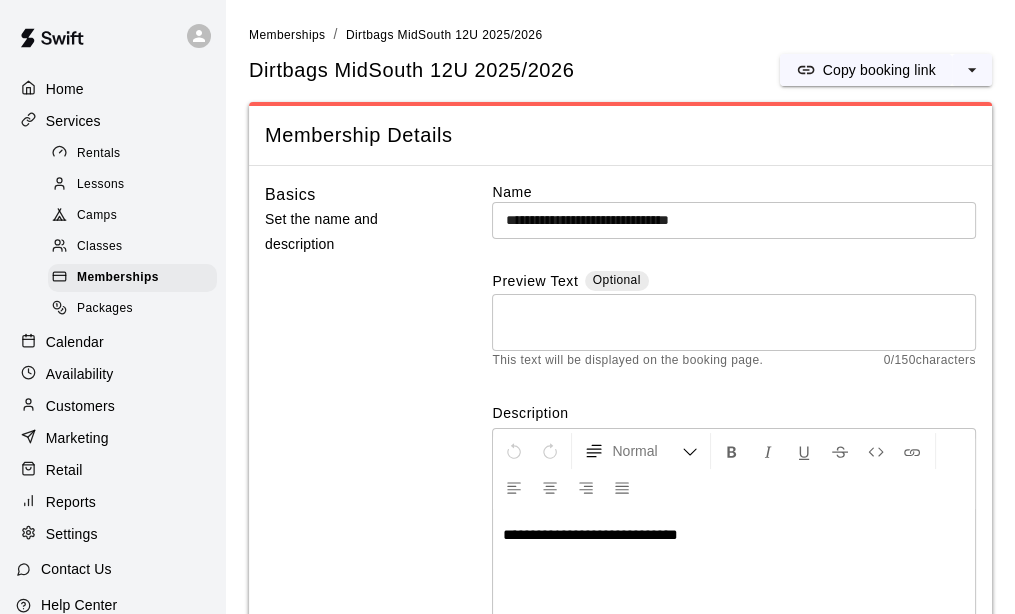 click on "Services" at bounding box center (73, 121) 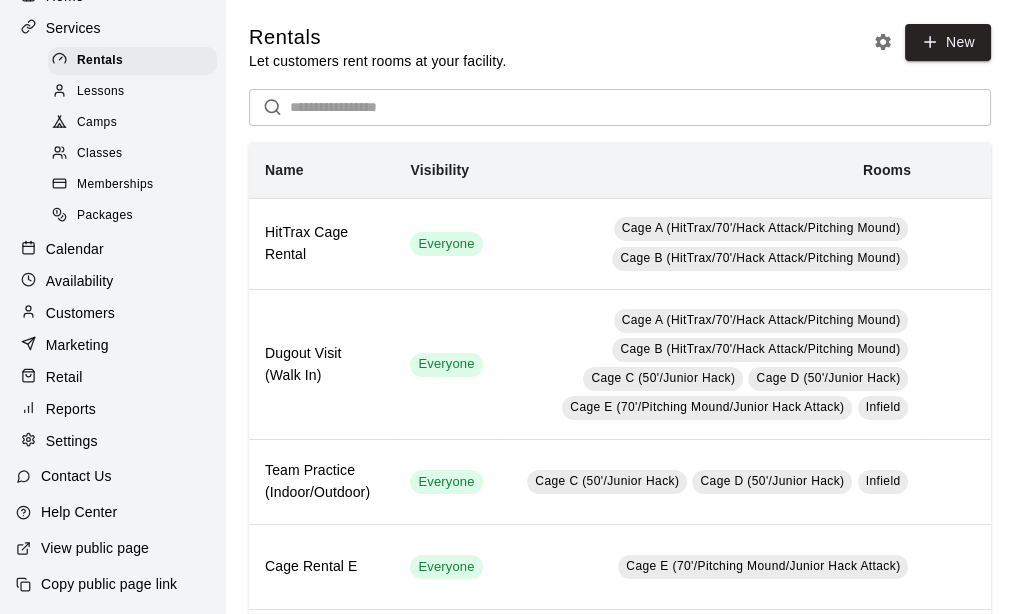 scroll, scrollTop: 110, scrollLeft: 0, axis: vertical 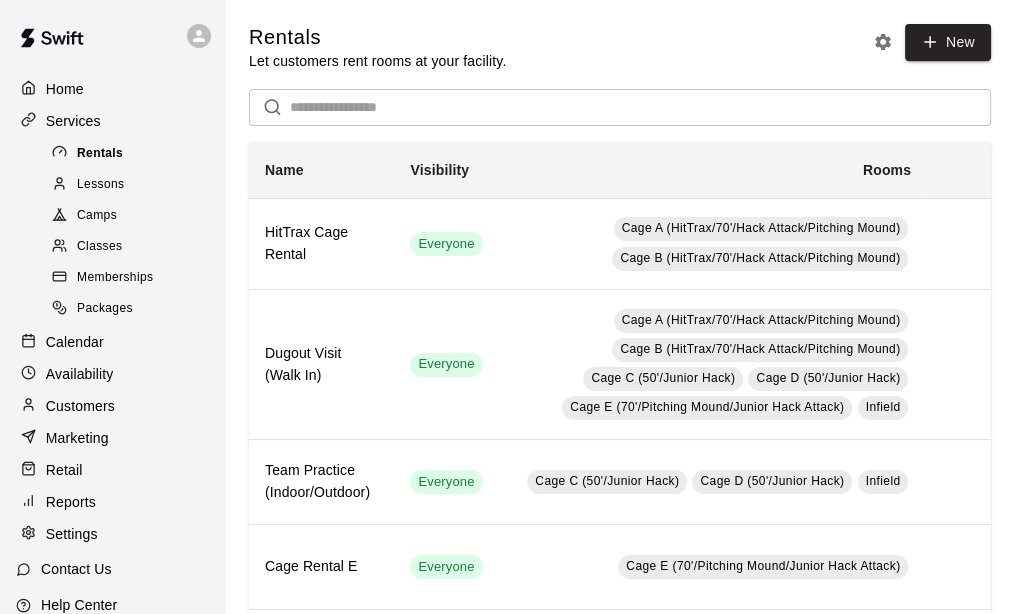 click on "Rentals" at bounding box center (100, 154) 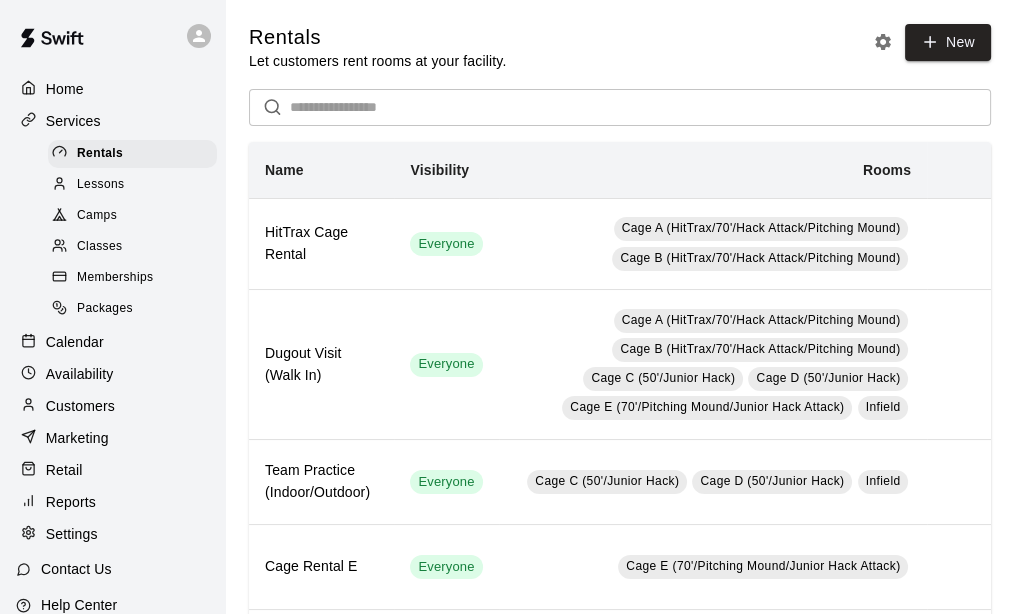 click on "Memberships" at bounding box center (115, 278) 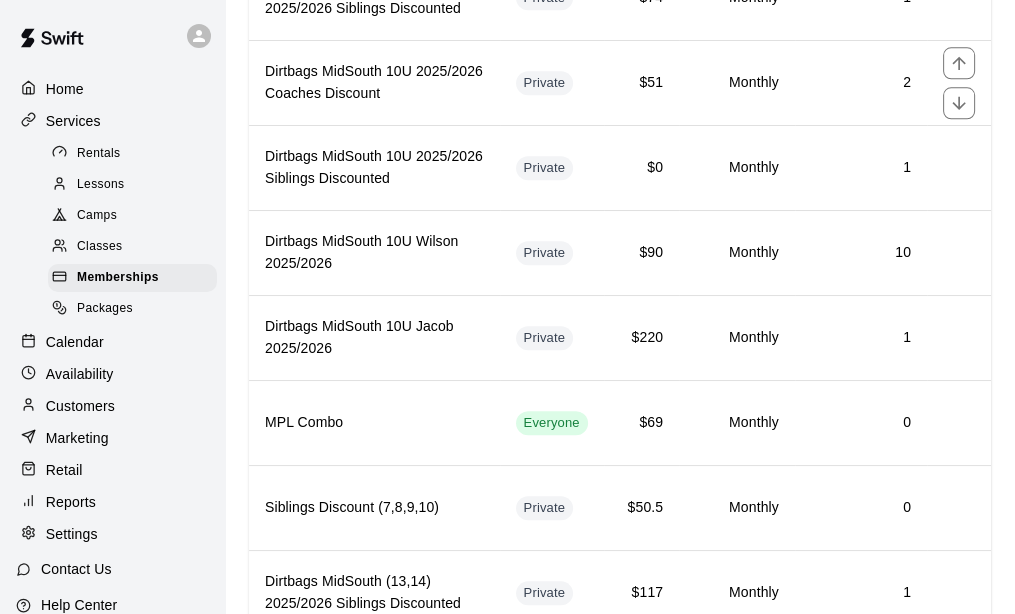 scroll, scrollTop: 2069, scrollLeft: 0, axis: vertical 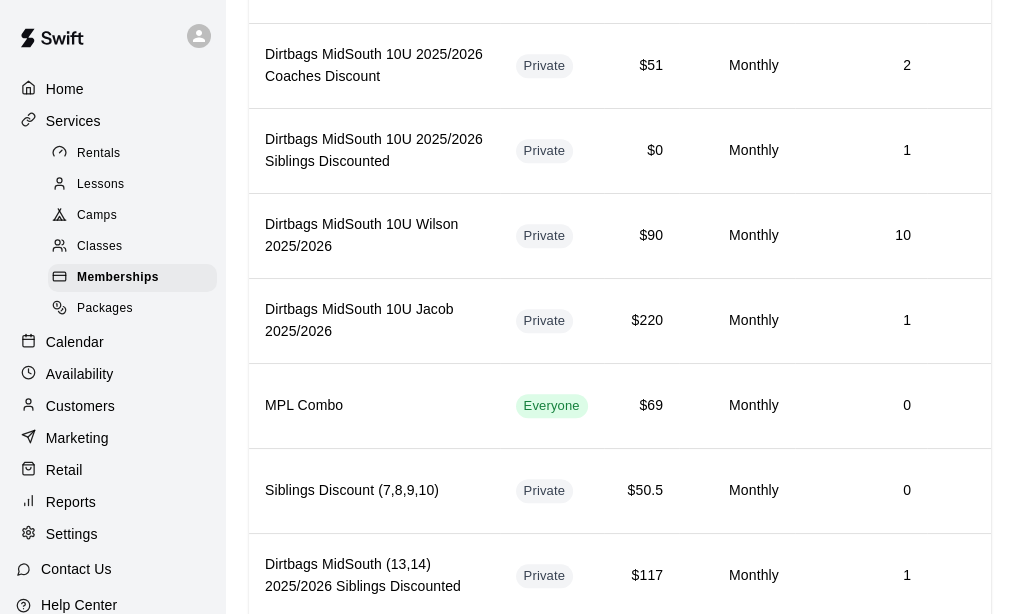 click on "Rentals" at bounding box center [99, 154] 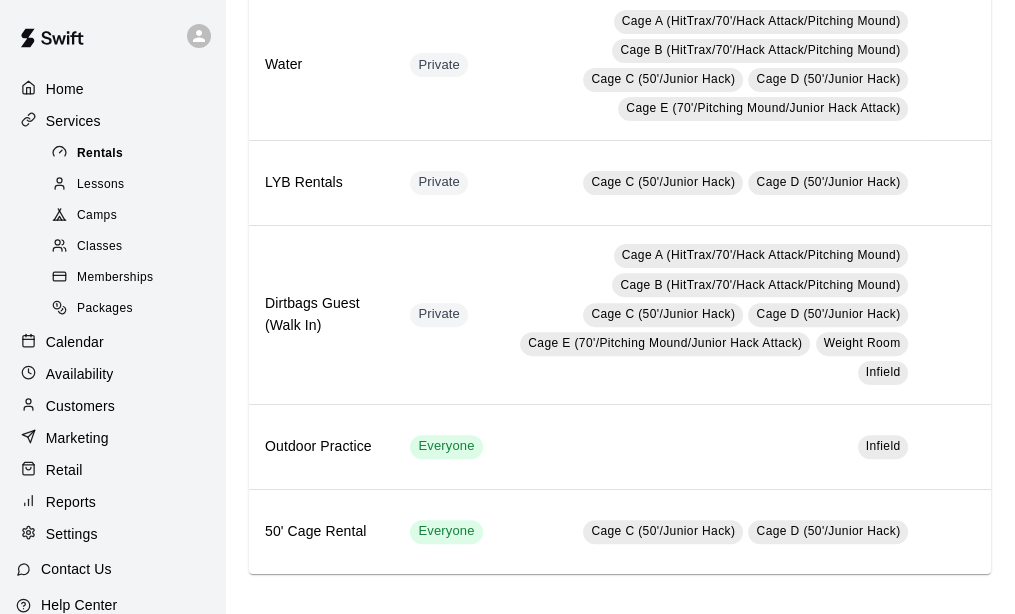 scroll, scrollTop: 0, scrollLeft: 0, axis: both 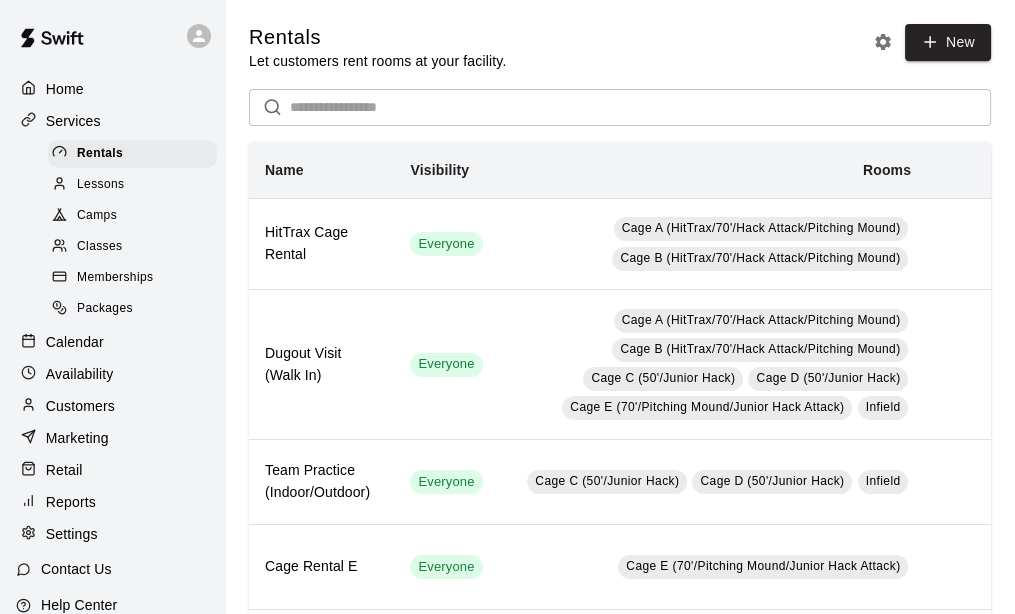 click on "Lessons" at bounding box center (101, 185) 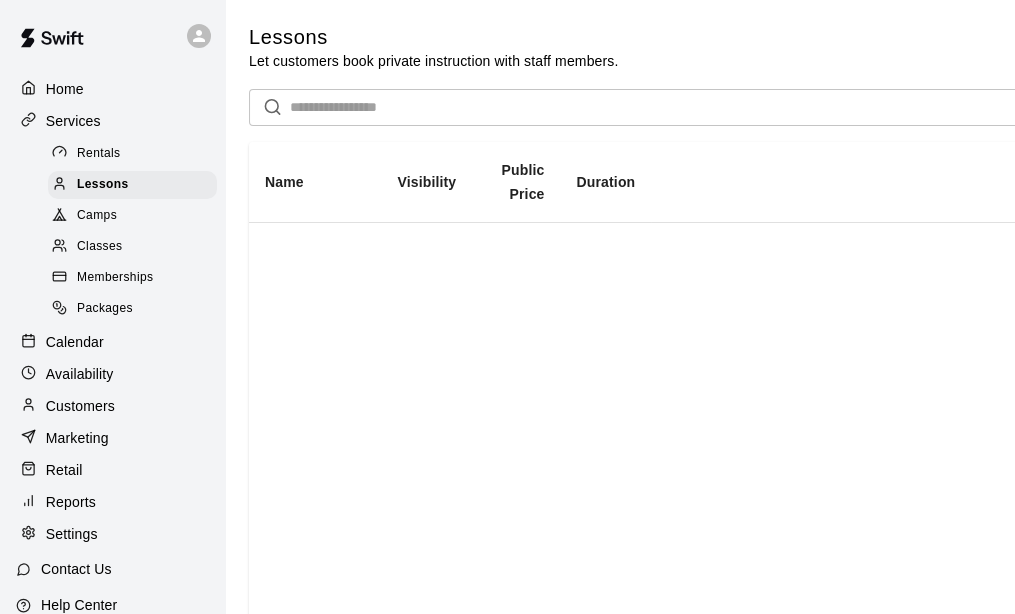scroll, scrollTop: 110, scrollLeft: 0, axis: vertical 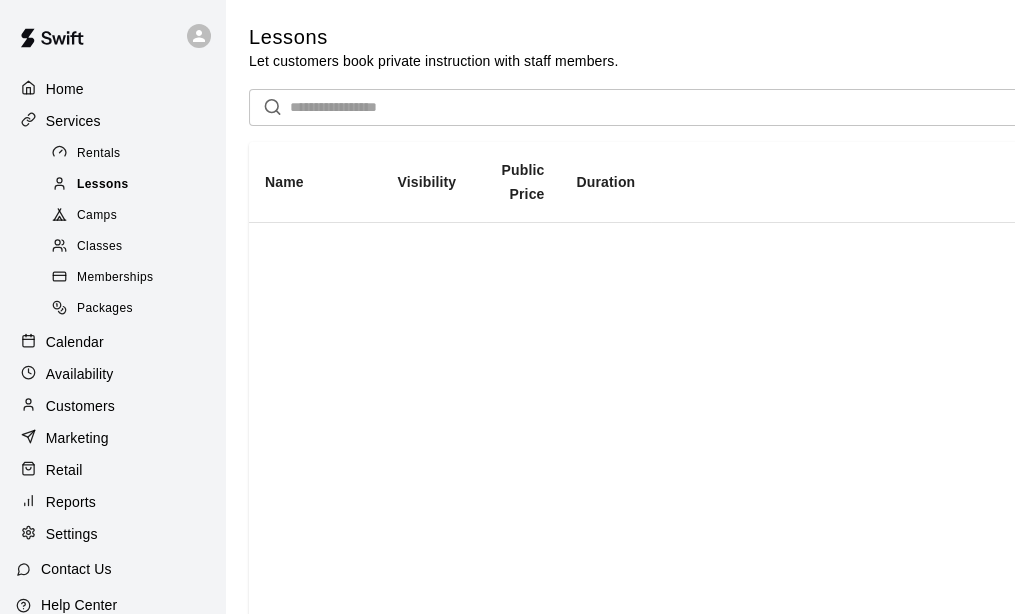 click on "Lessons" at bounding box center [103, 185] 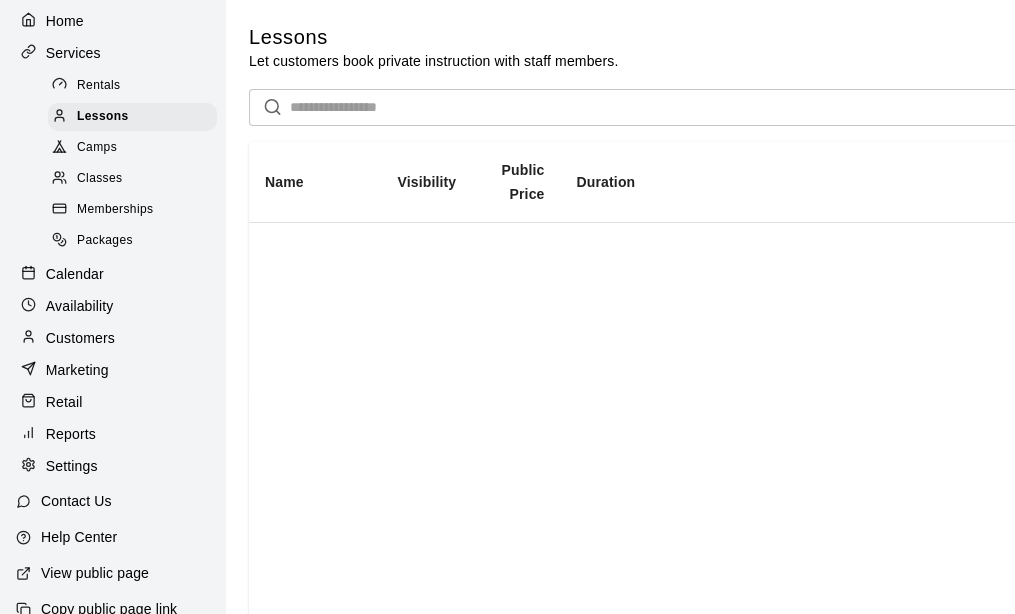 scroll, scrollTop: 110, scrollLeft: 0, axis: vertical 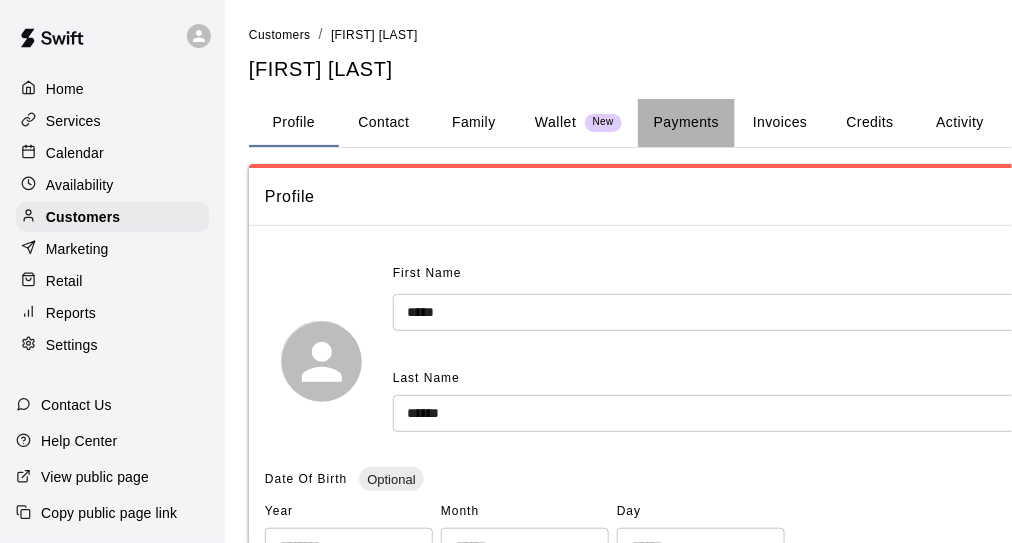 click on "Payments" at bounding box center [686, 123] 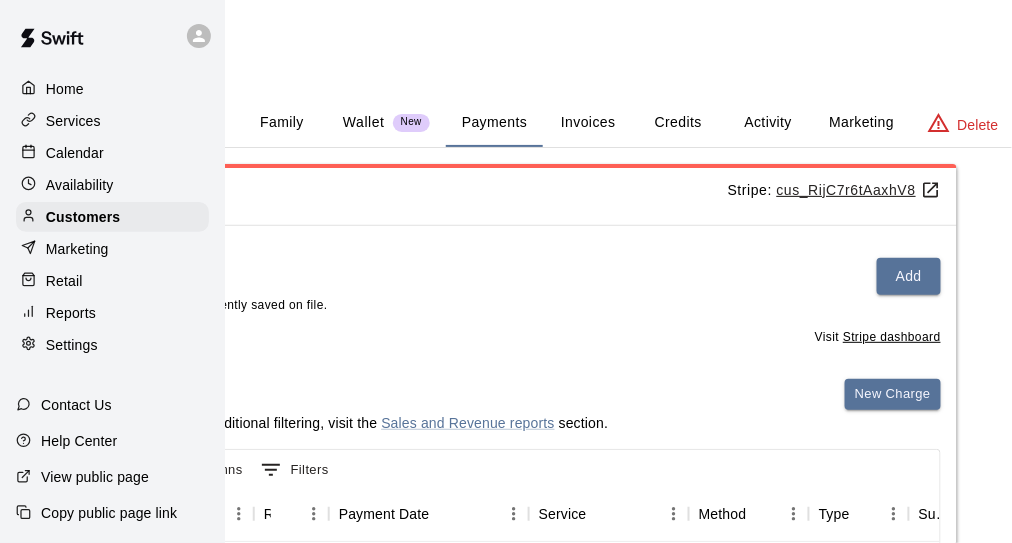 scroll, scrollTop: 0, scrollLeft: 218, axis: horizontal 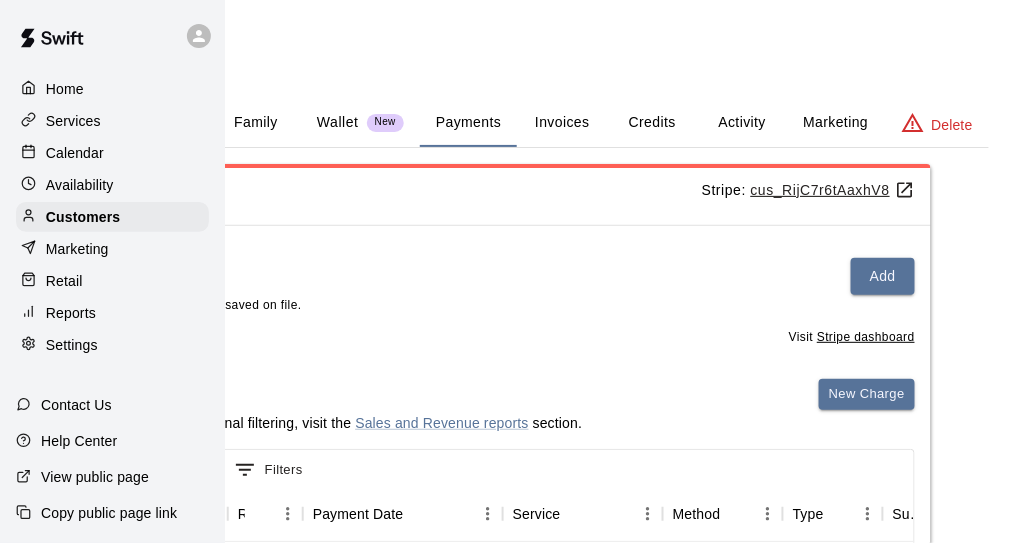 drag, startPoint x: 474, startPoint y: 127, endPoint x: 483, endPoint y: 138, distance: 14.21267 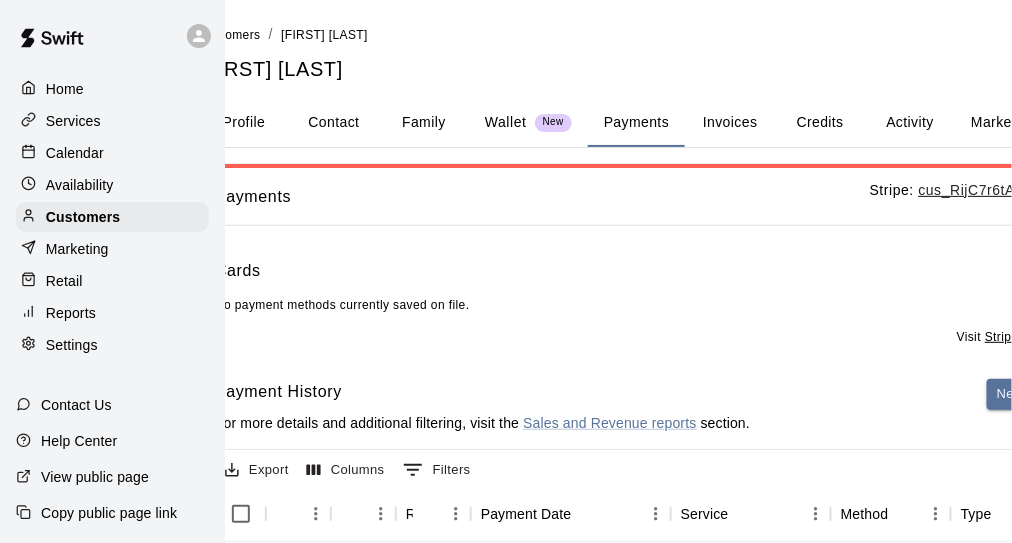 scroll, scrollTop: 0, scrollLeft: 0, axis: both 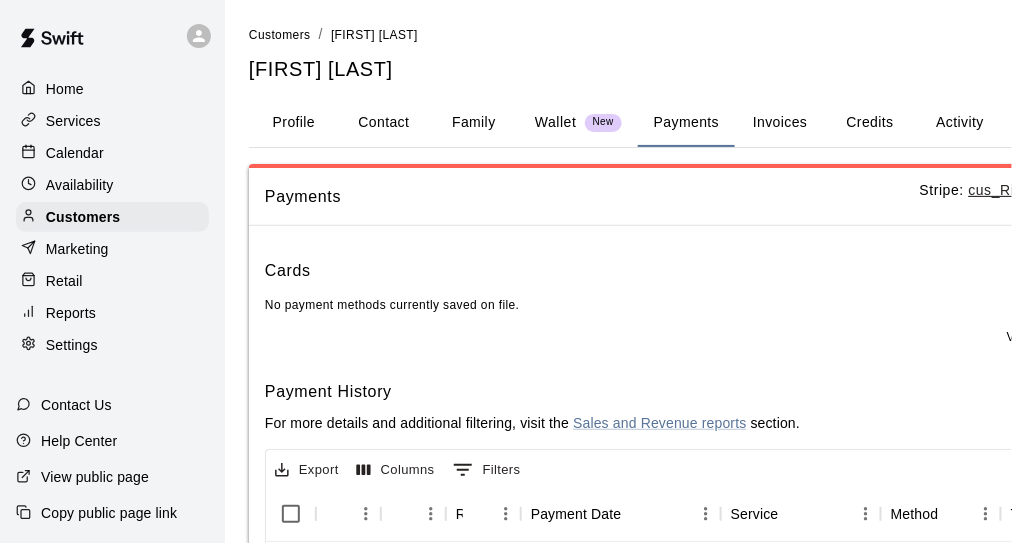 click on "Activity" at bounding box center (960, 123) 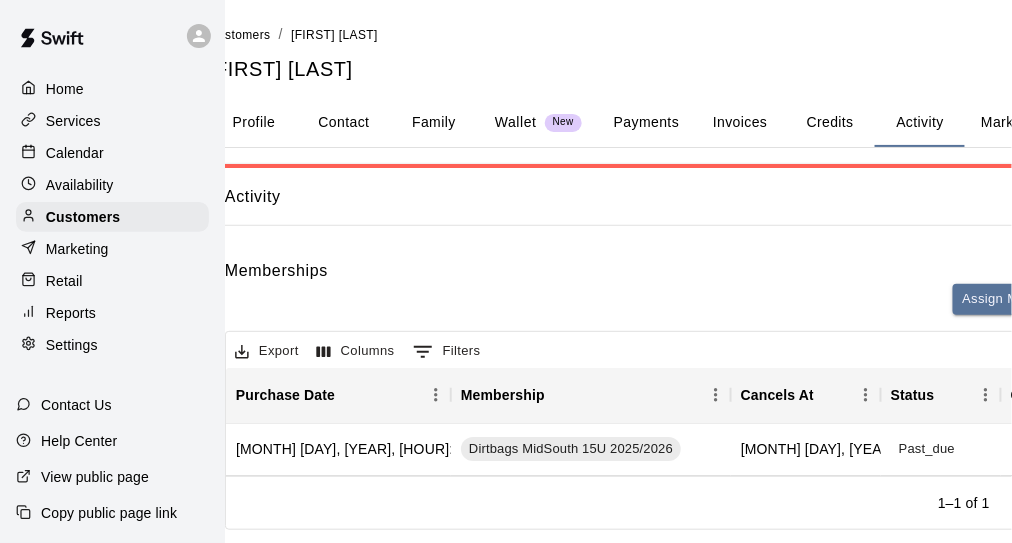 scroll, scrollTop: 0, scrollLeft: 38, axis: horizontal 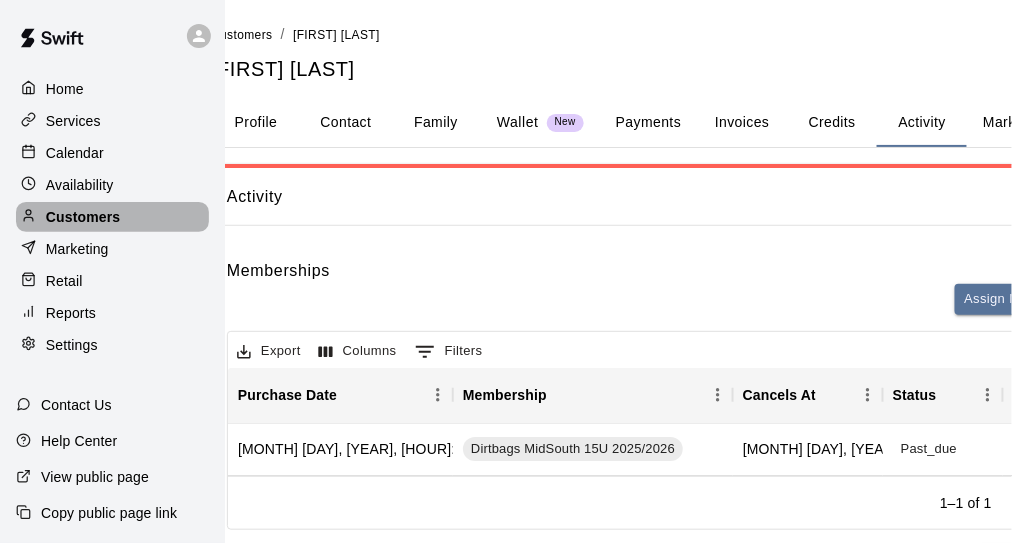 click on "Customers" at bounding box center [83, 217] 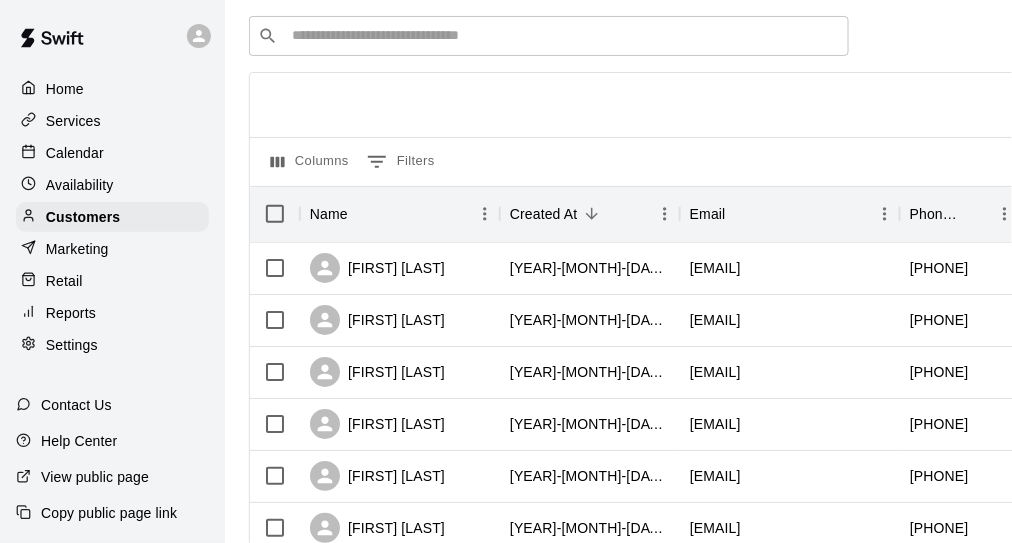scroll, scrollTop: 100, scrollLeft: 0, axis: vertical 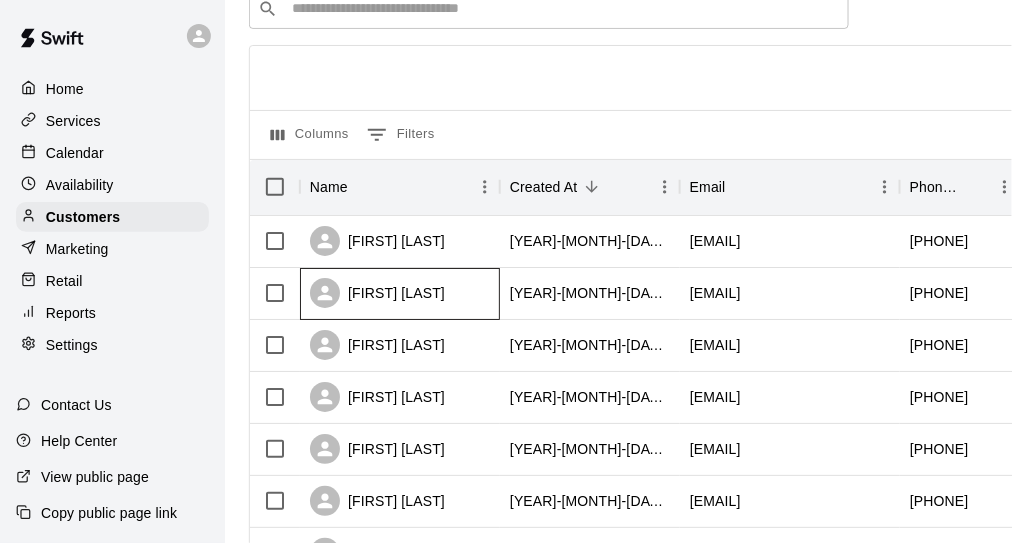 click on "Thomas Bruff" at bounding box center (400, 294) 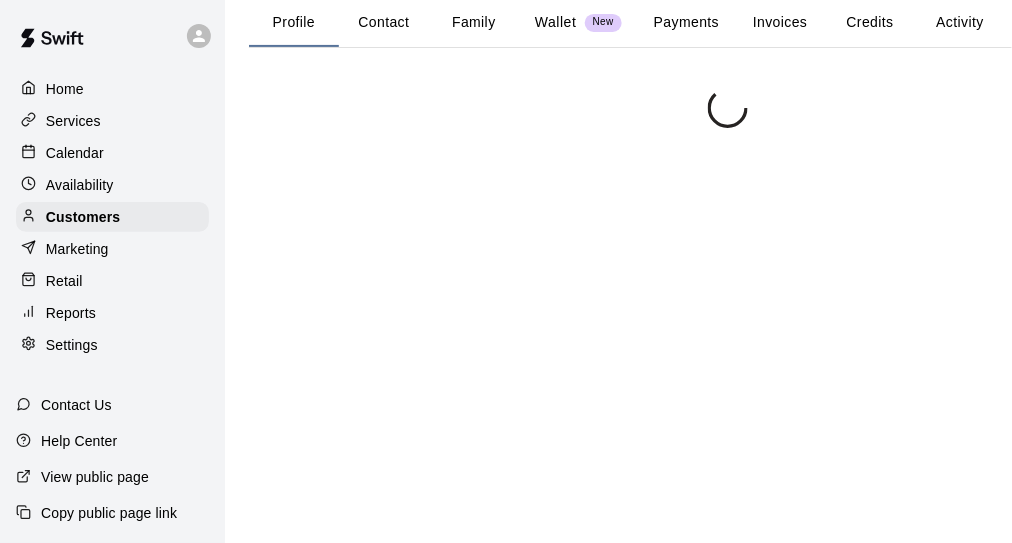 scroll, scrollTop: 0, scrollLeft: 0, axis: both 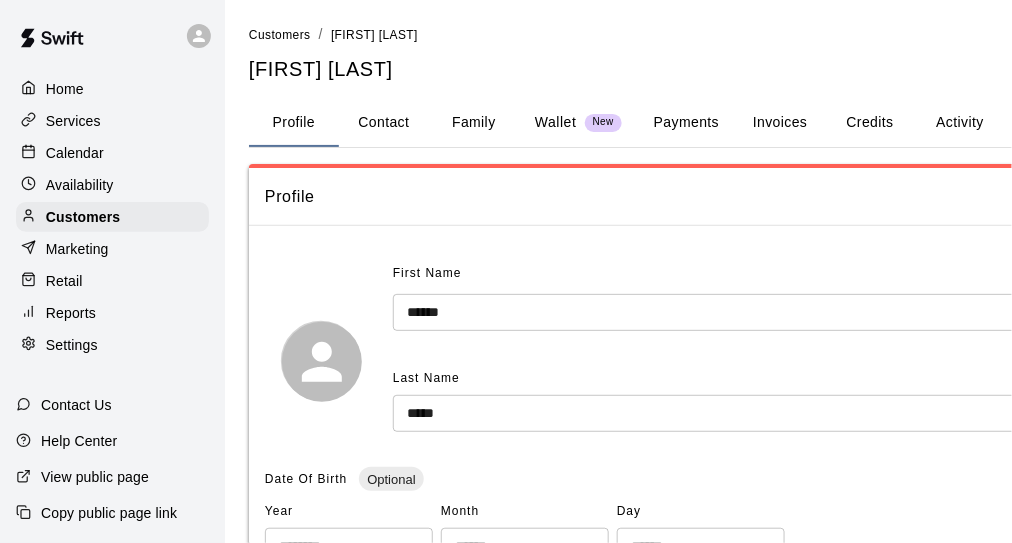 click on "Activity" at bounding box center (960, 123) 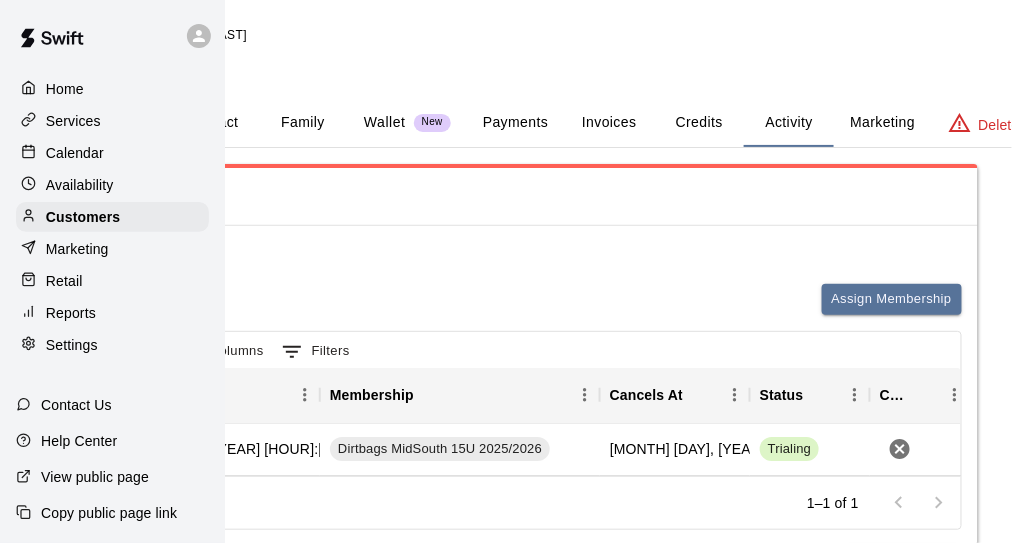 scroll, scrollTop: 0, scrollLeft: 218, axis: horizontal 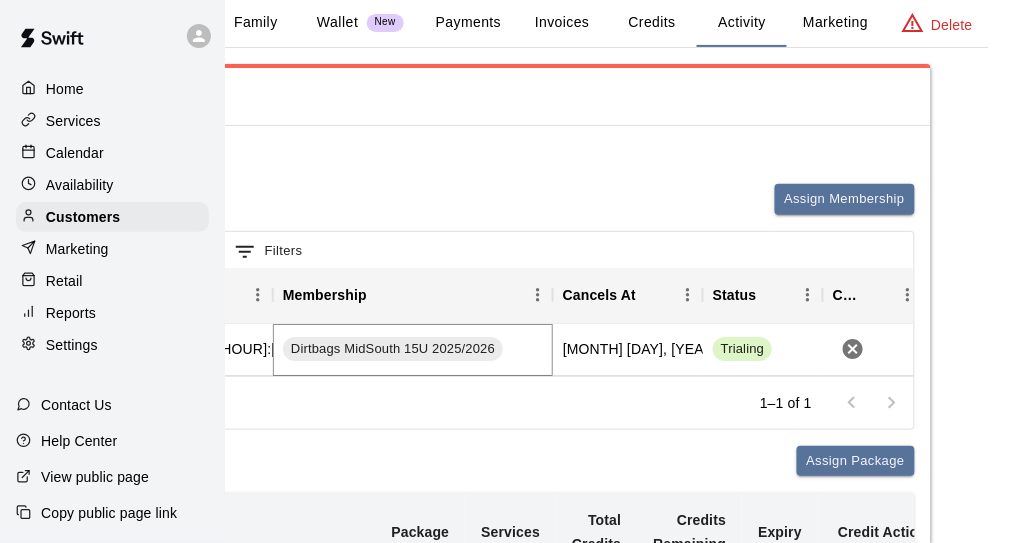 click on "Dirtbags MidSouth 15U 2025/2026" at bounding box center (393, 349) 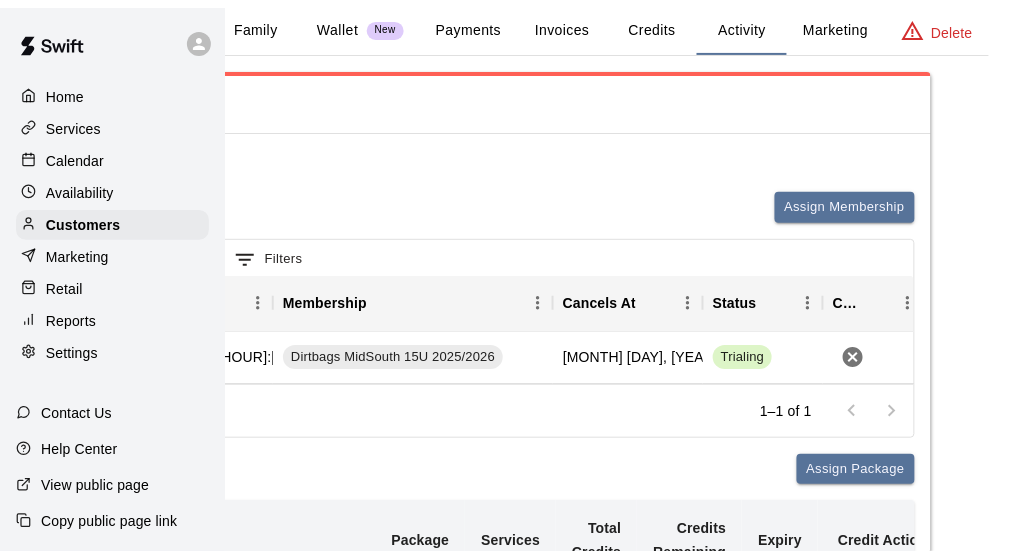 scroll, scrollTop: 0, scrollLeft: 0, axis: both 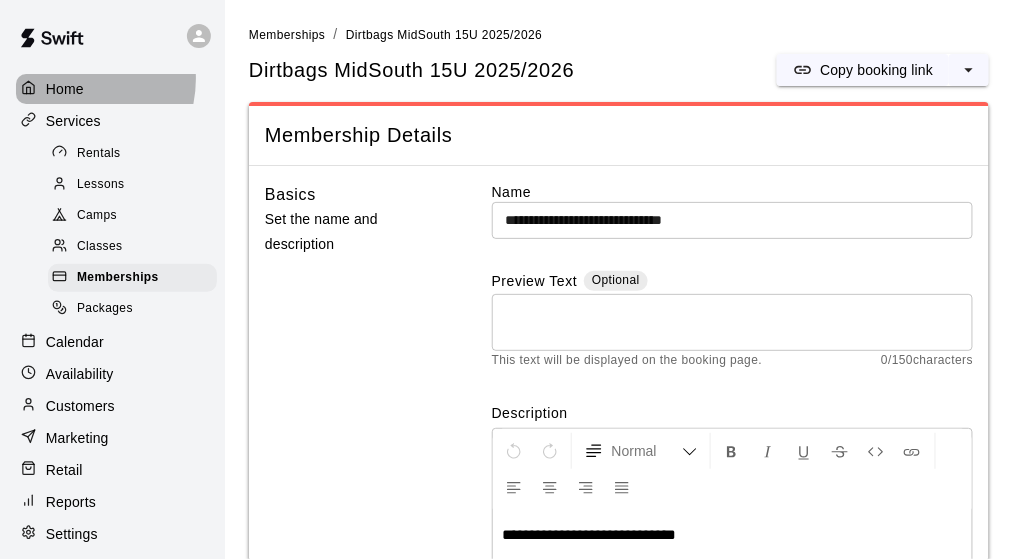 click on "Home" at bounding box center (65, 89) 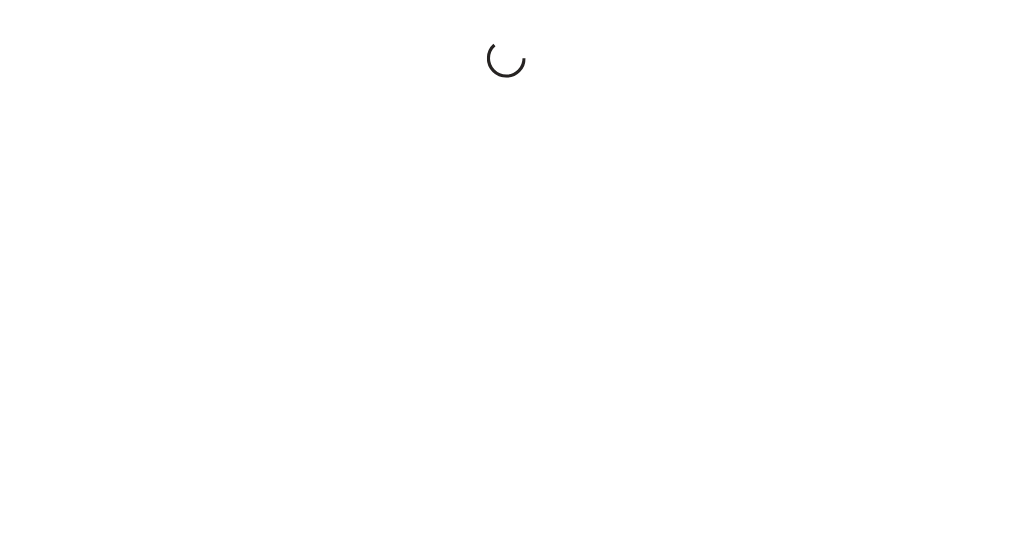 scroll, scrollTop: 0, scrollLeft: 0, axis: both 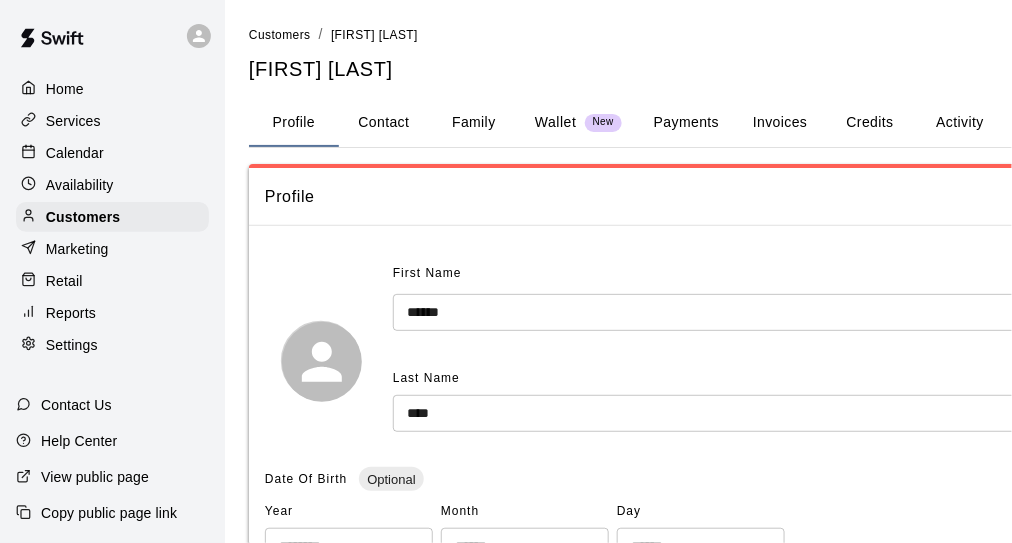 click on "Payments" at bounding box center (686, 123) 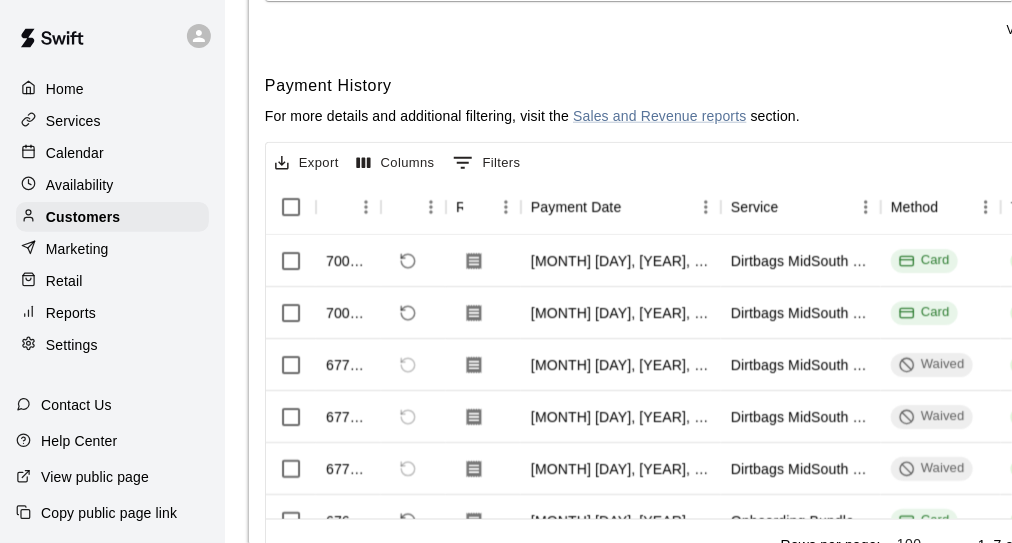 scroll, scrollTop: 400, scrollLeft: 0, axis: vertical 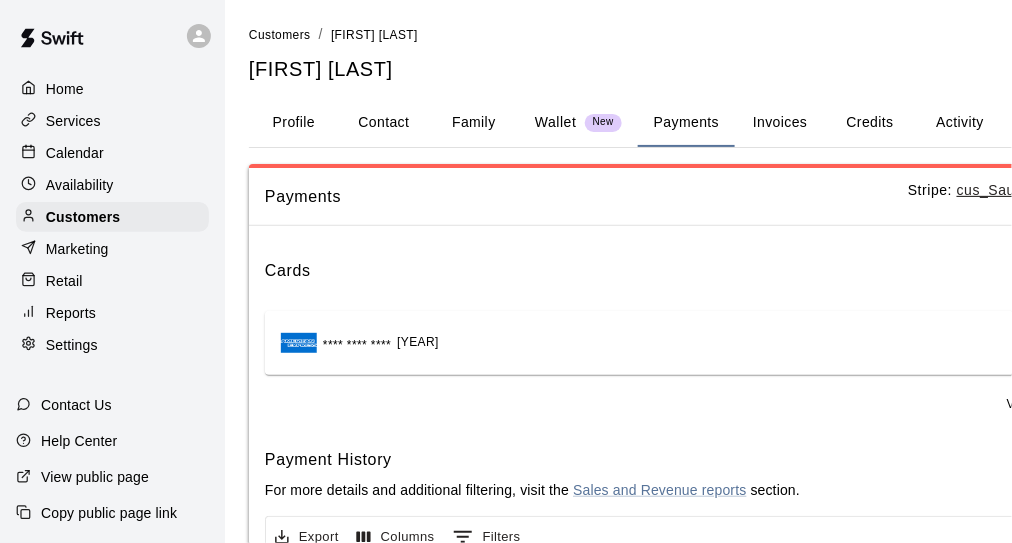 click on "Activity" at bounding box center [960, 123] 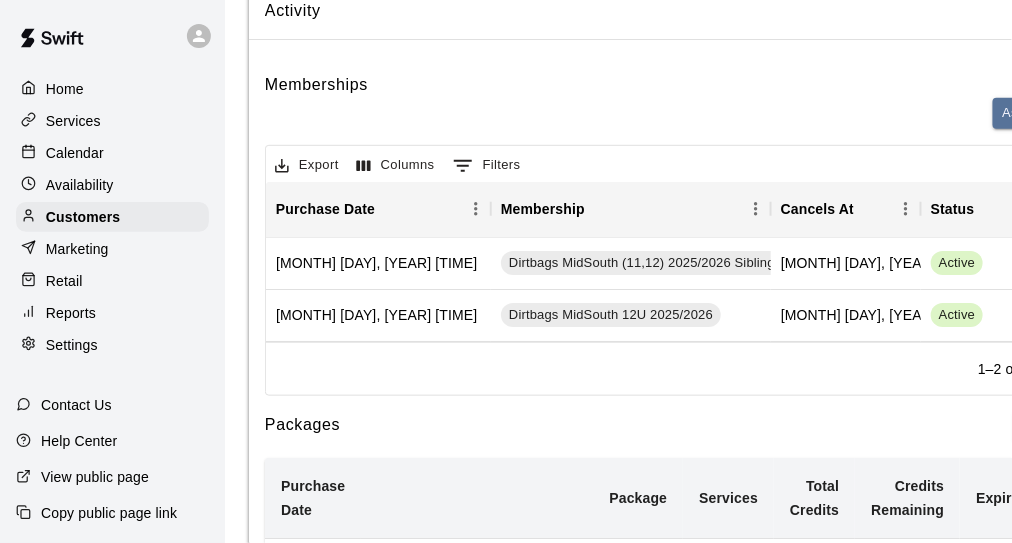 scroll, scrollTop: 200, scrollLeft: 0, axis: vertical 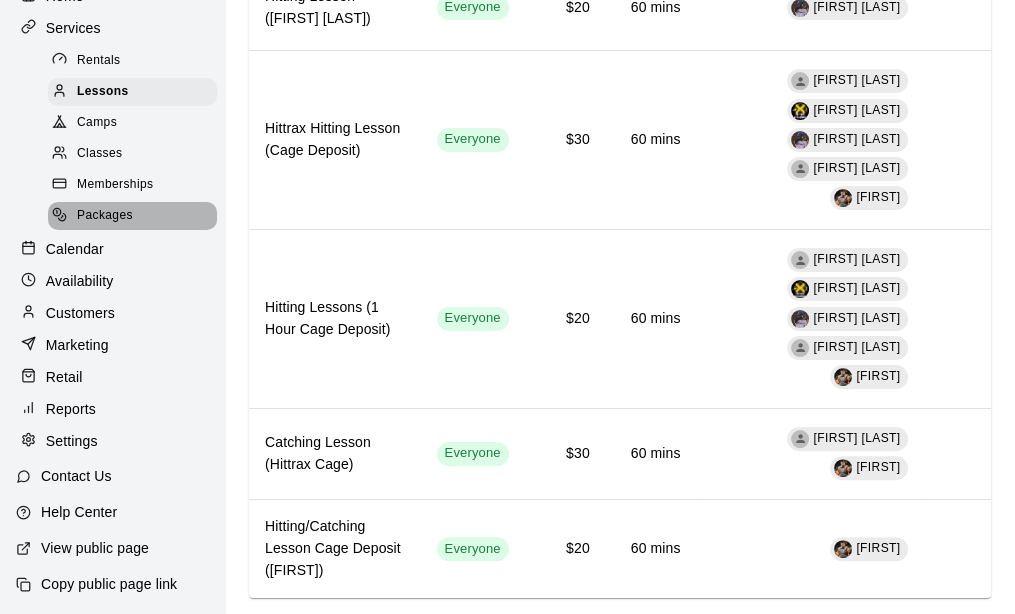 click on "Packages" at bounding box center [132, 216] 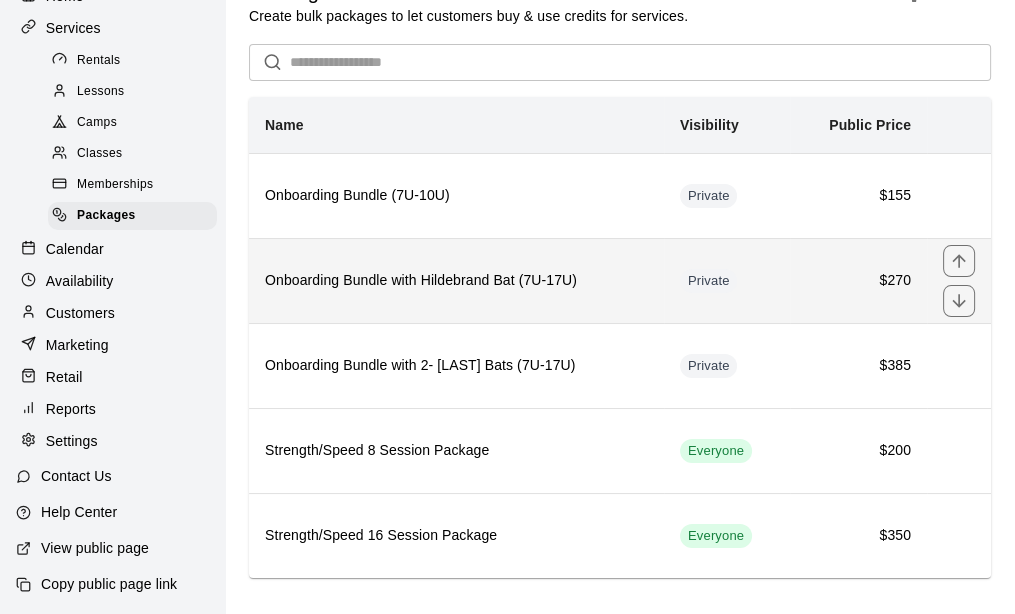 scroll, scrollTop: 57, scrollLeft: 0, axis: vertical 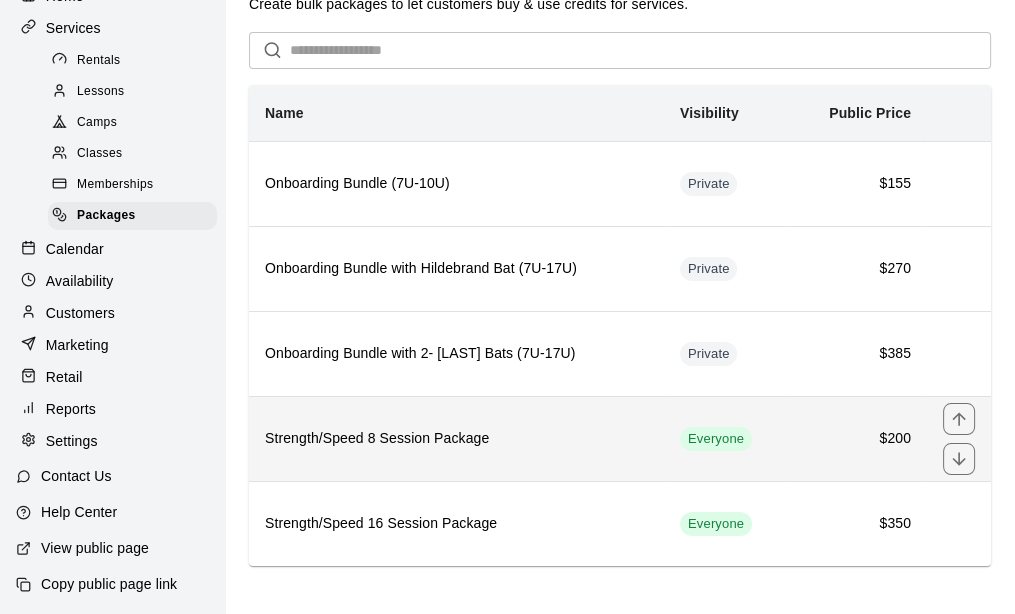 click on "Strength/Speed 8 Session Package" at bounding box center (456, 438) 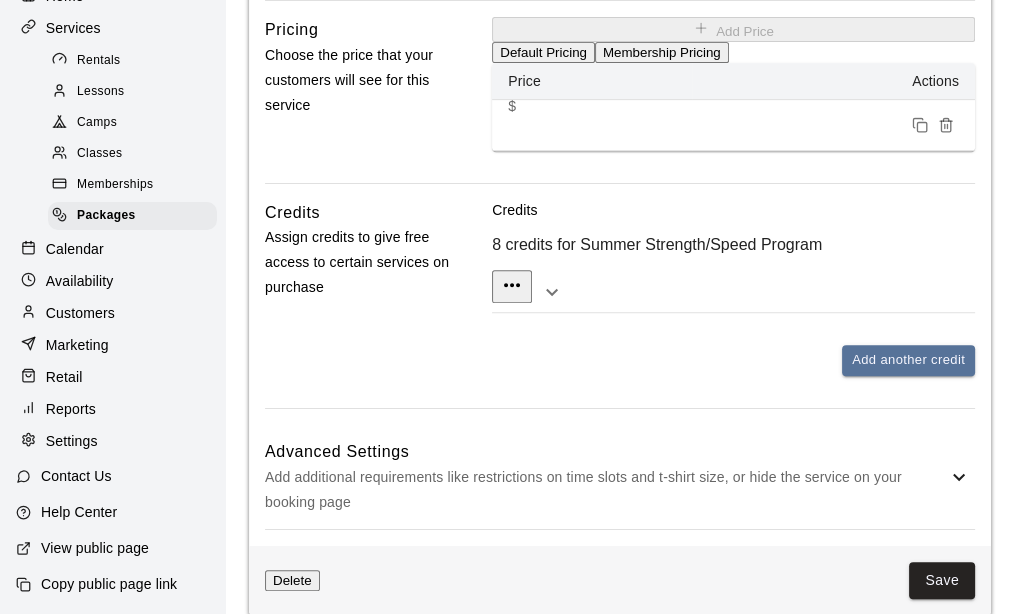 scroll, scrollTop: 794, scrollLeft: 0, axis: vertical 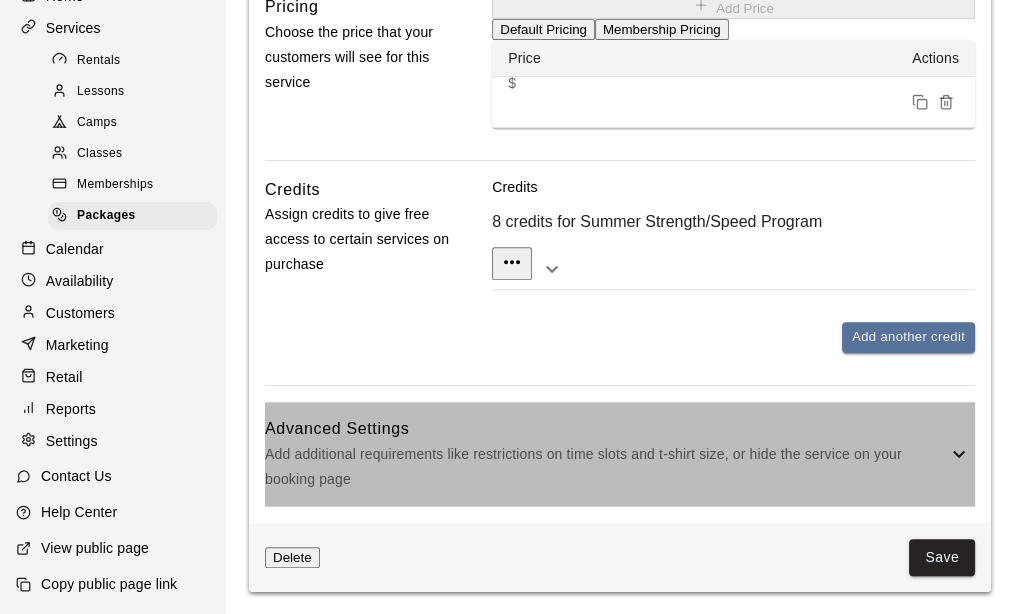 click on "Add additional requirements like restrictions on time slots and t-shirt size, or hide the service on your booking page" at bounding box center (606, 467) 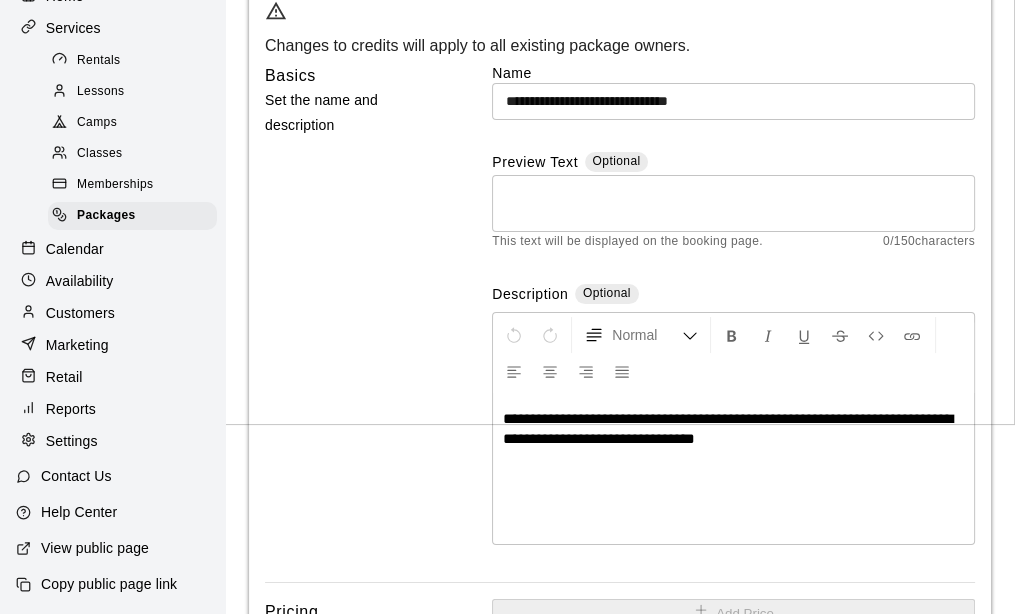 scroll, scrollTop: 0, scrollLeft: 0, axis: both 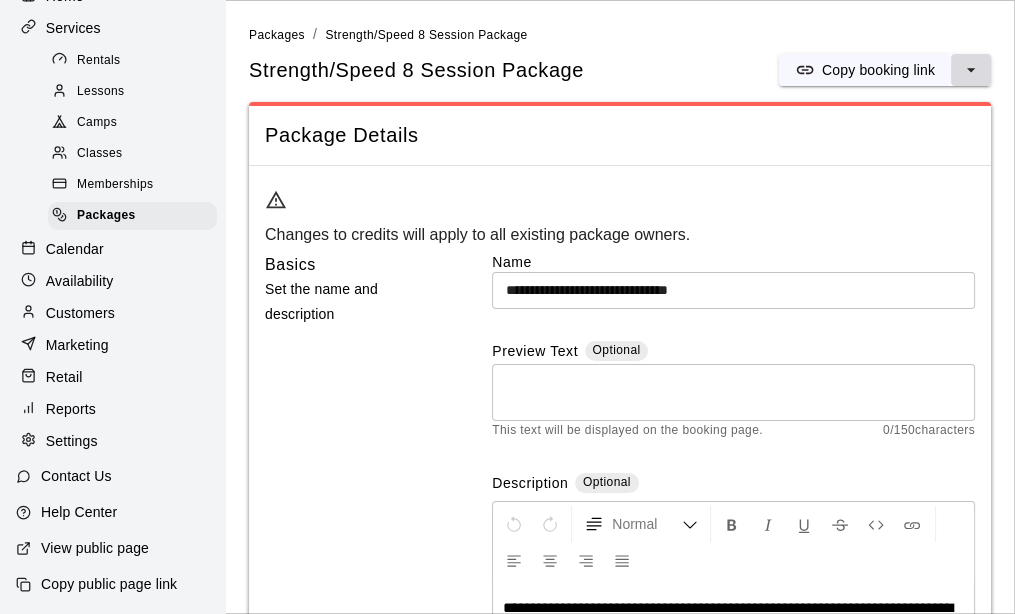 click at bounding box center [971, 70] 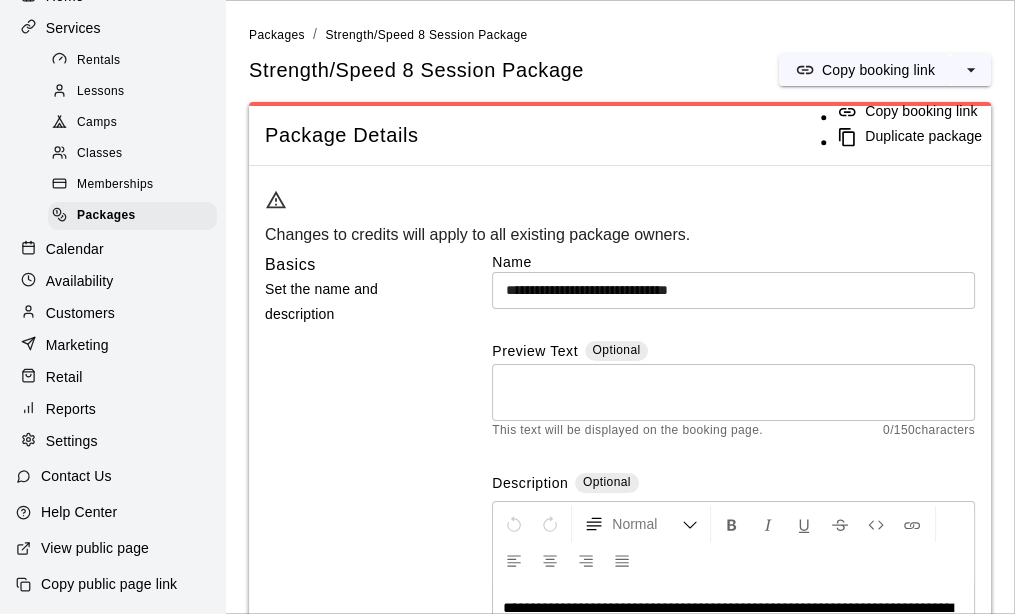 click on "Package Details" at bounding box center (620, 135) 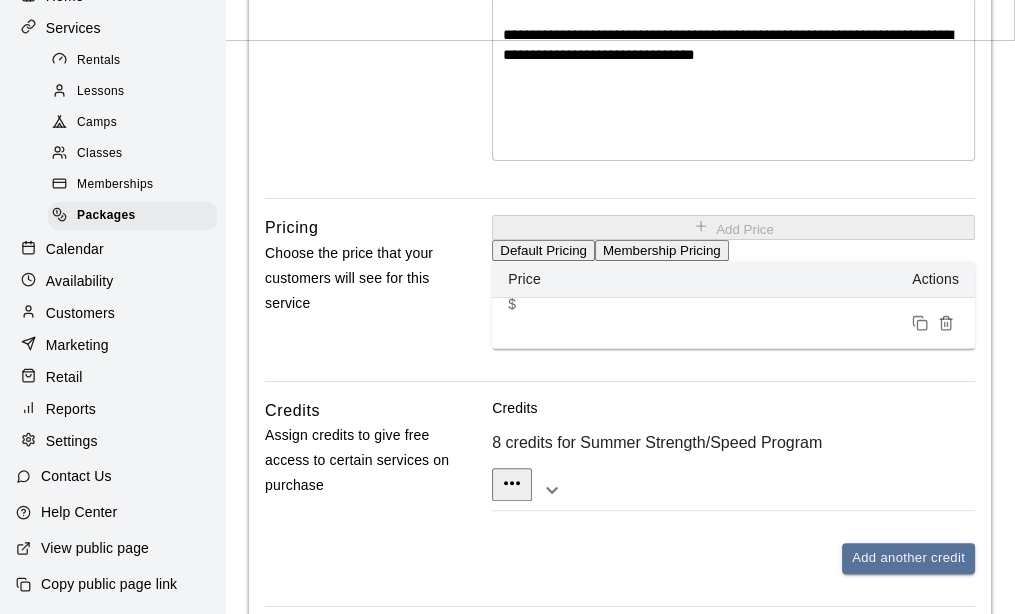 scroll, scrollTop: 600, scrollLeft: 0, axis: vertical 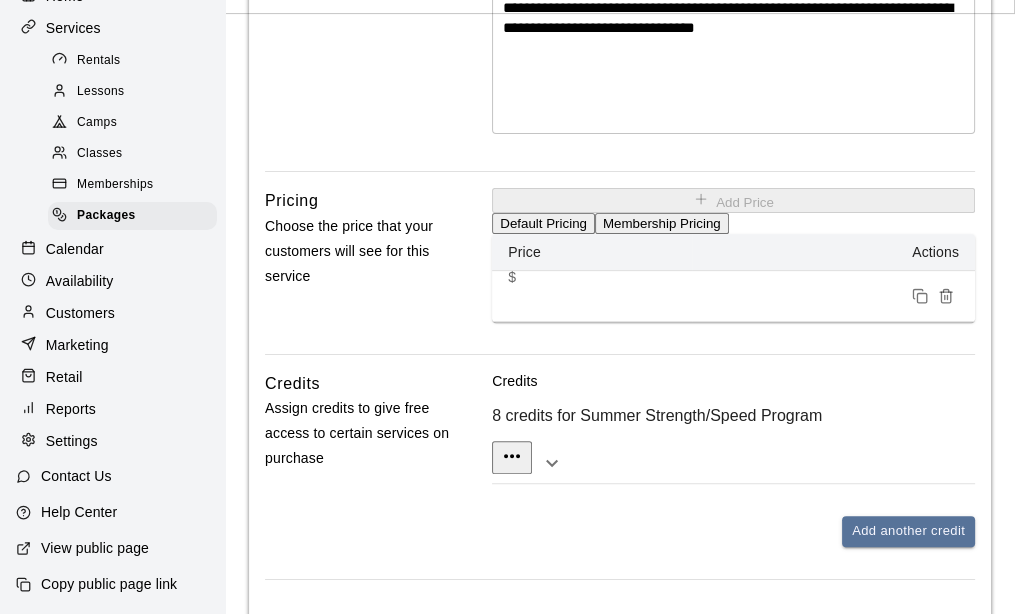 click on "Membership Pricing" at bounding box center (662, 223) 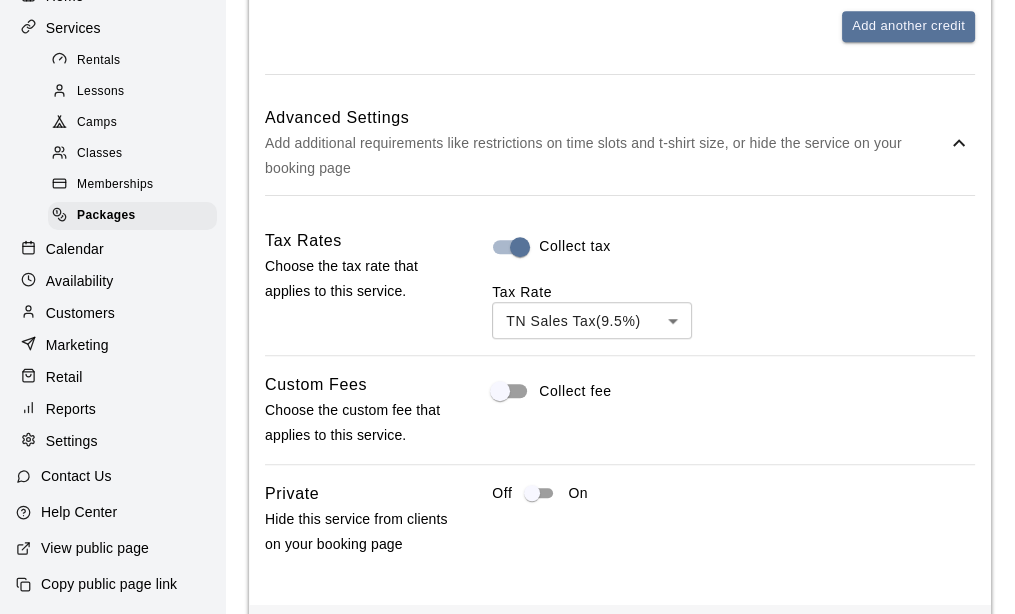scroll, scrollTop: 1430, scrollLeft: 0, axis: vertical 